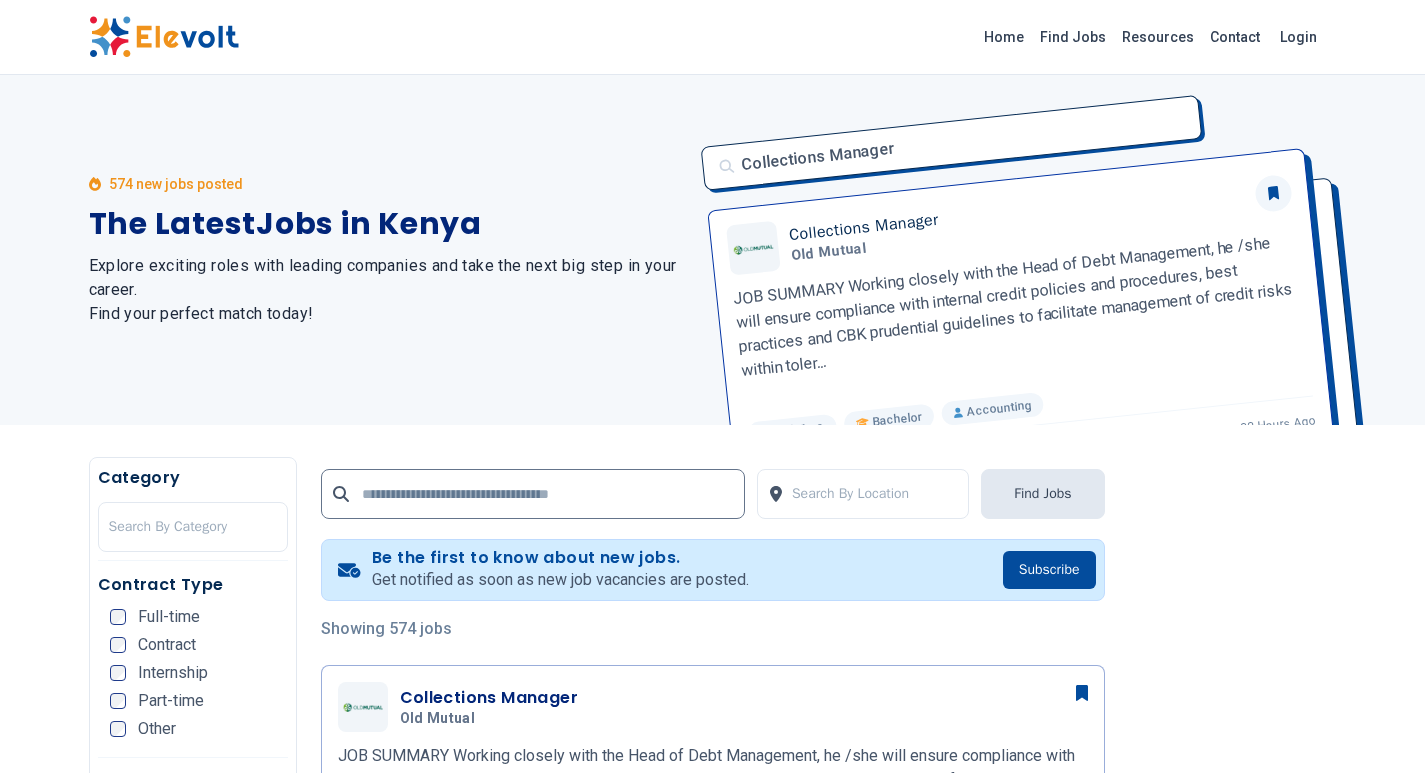 scroll, scrollTop: 0, scrollLeft: 0, axis: both 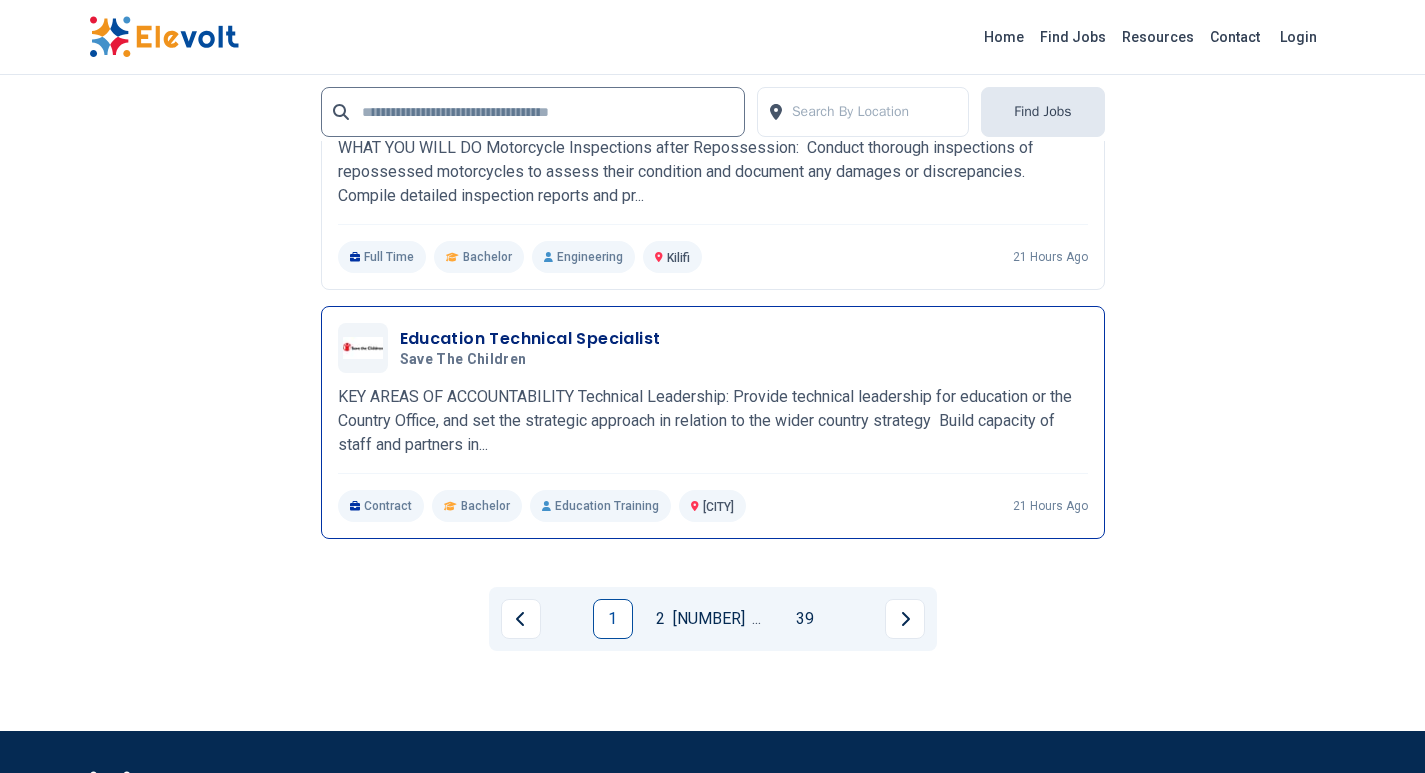 click on "Education Technical Specialist" at bounding box center (530, 339) 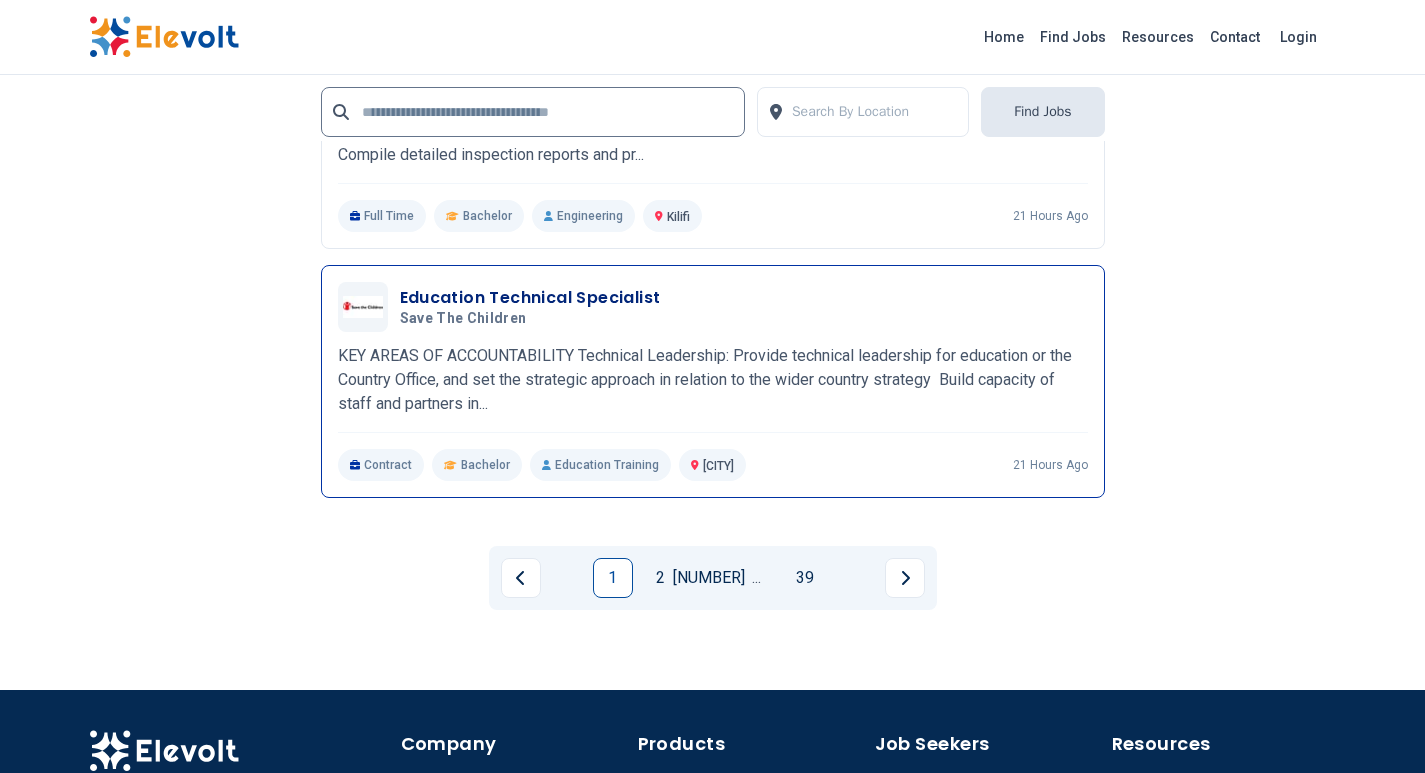 scroll, scrollTop: 4440, scrollLeft: 0, axis: vertical 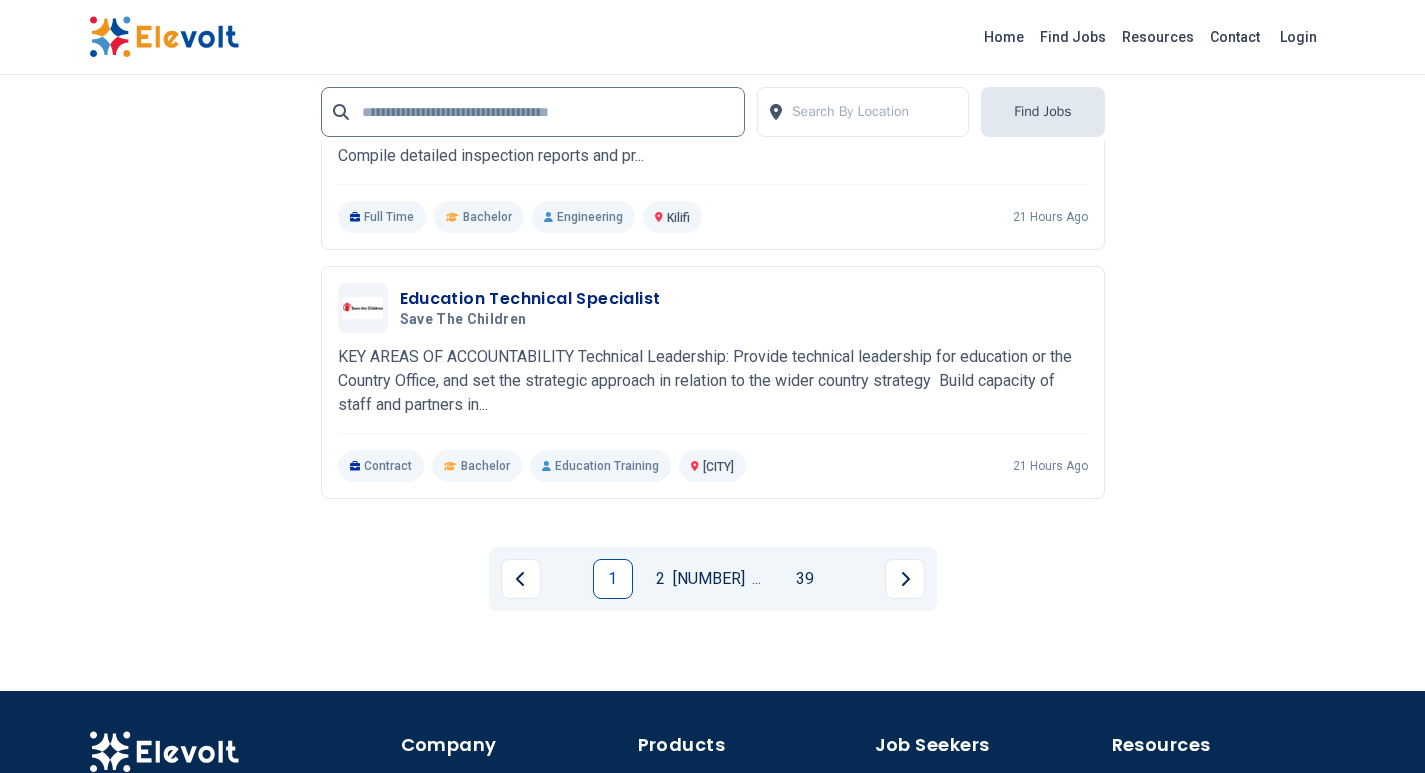 drag, startPoint x: 646, startPoint y: 591, endPoint x: 654, endPoint y: 570, distance: 22.472204 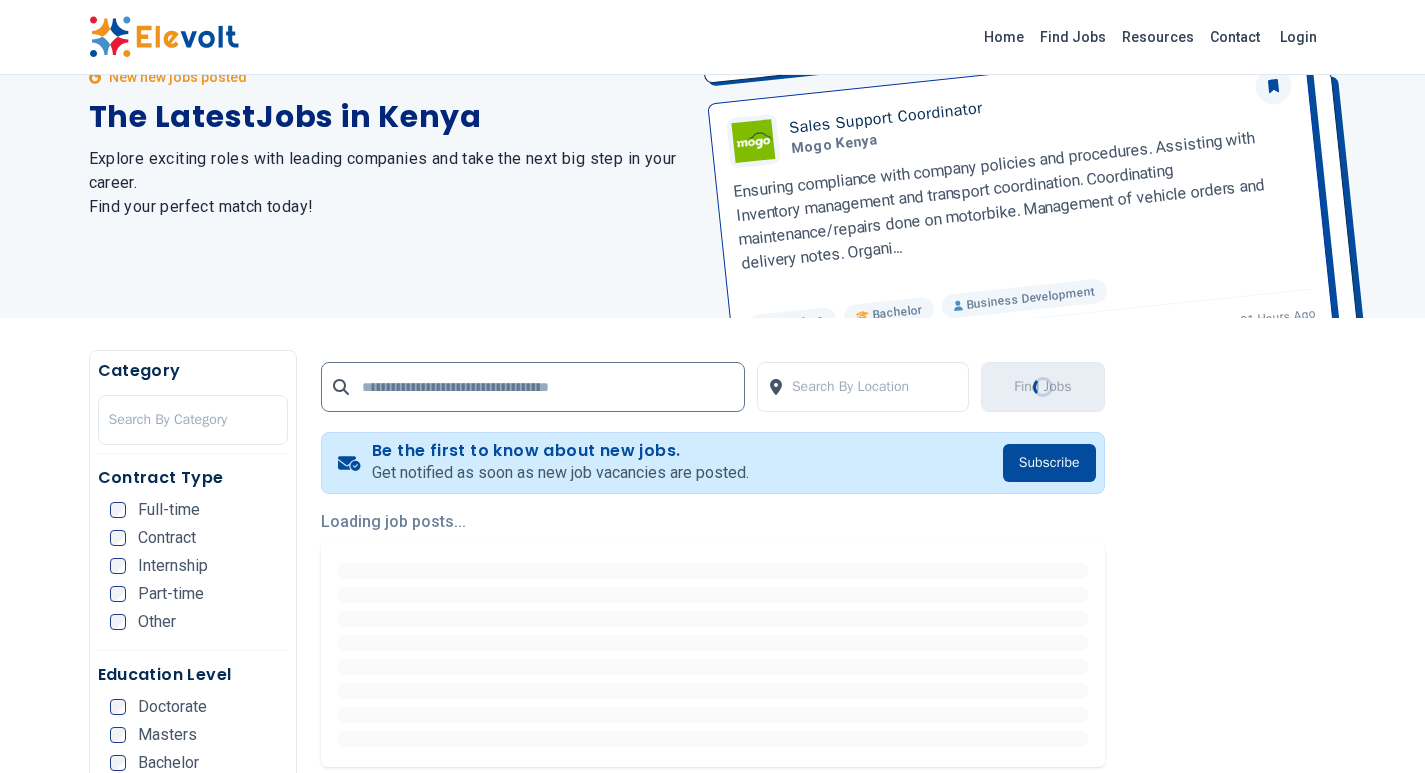 scroll, scrollTop: 0, scrollLeft: 0, axis: both 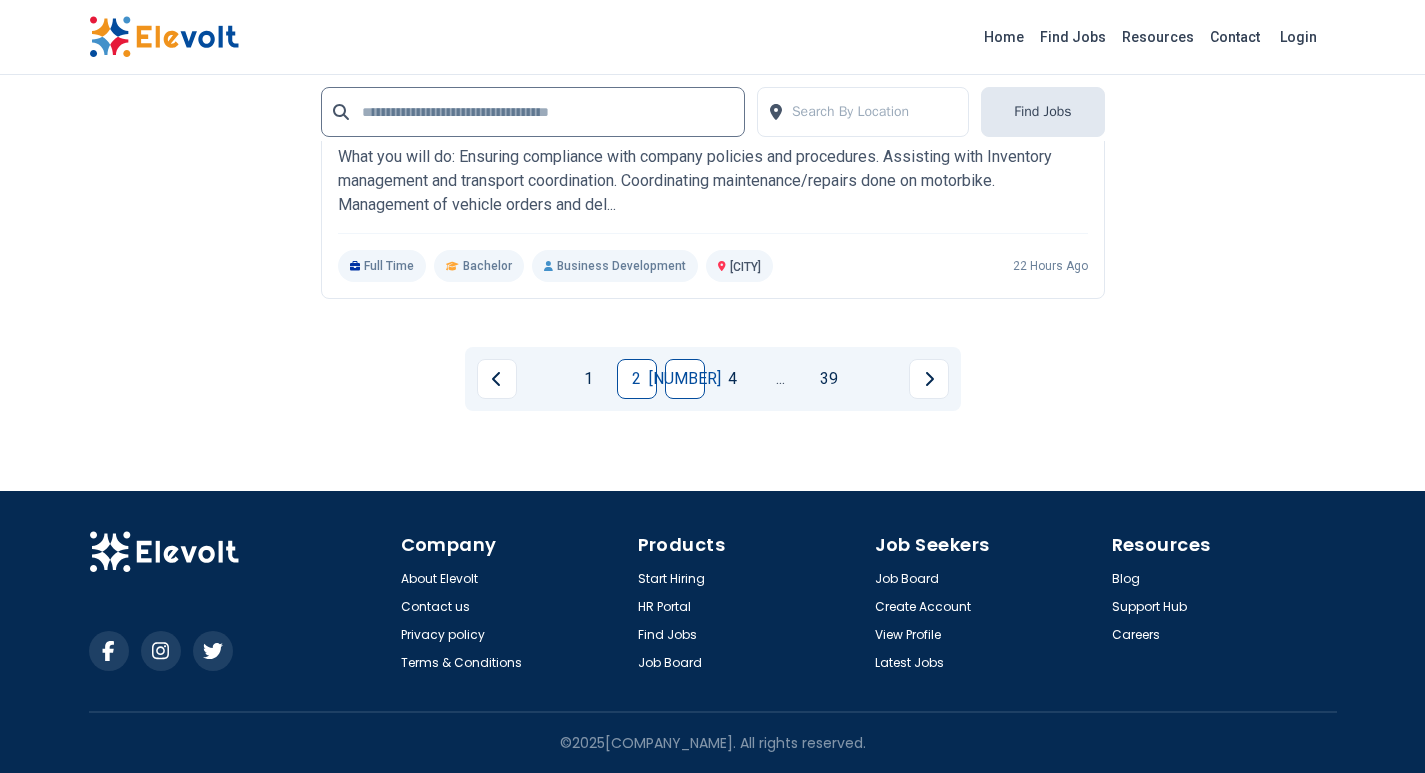 click on "3" at bounding box center (685, 379) 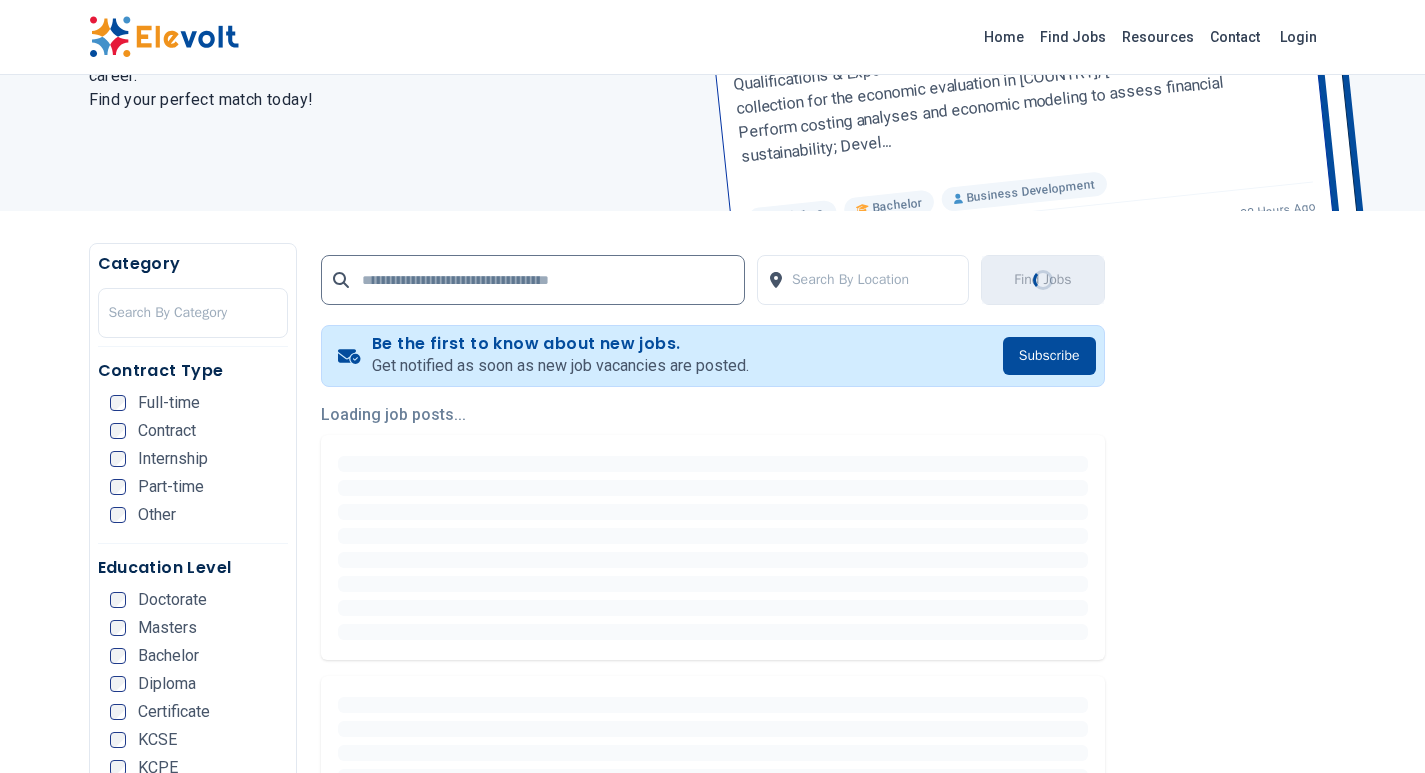 scroll, scrollTop: 0, scrollLeft: 0, axis: both 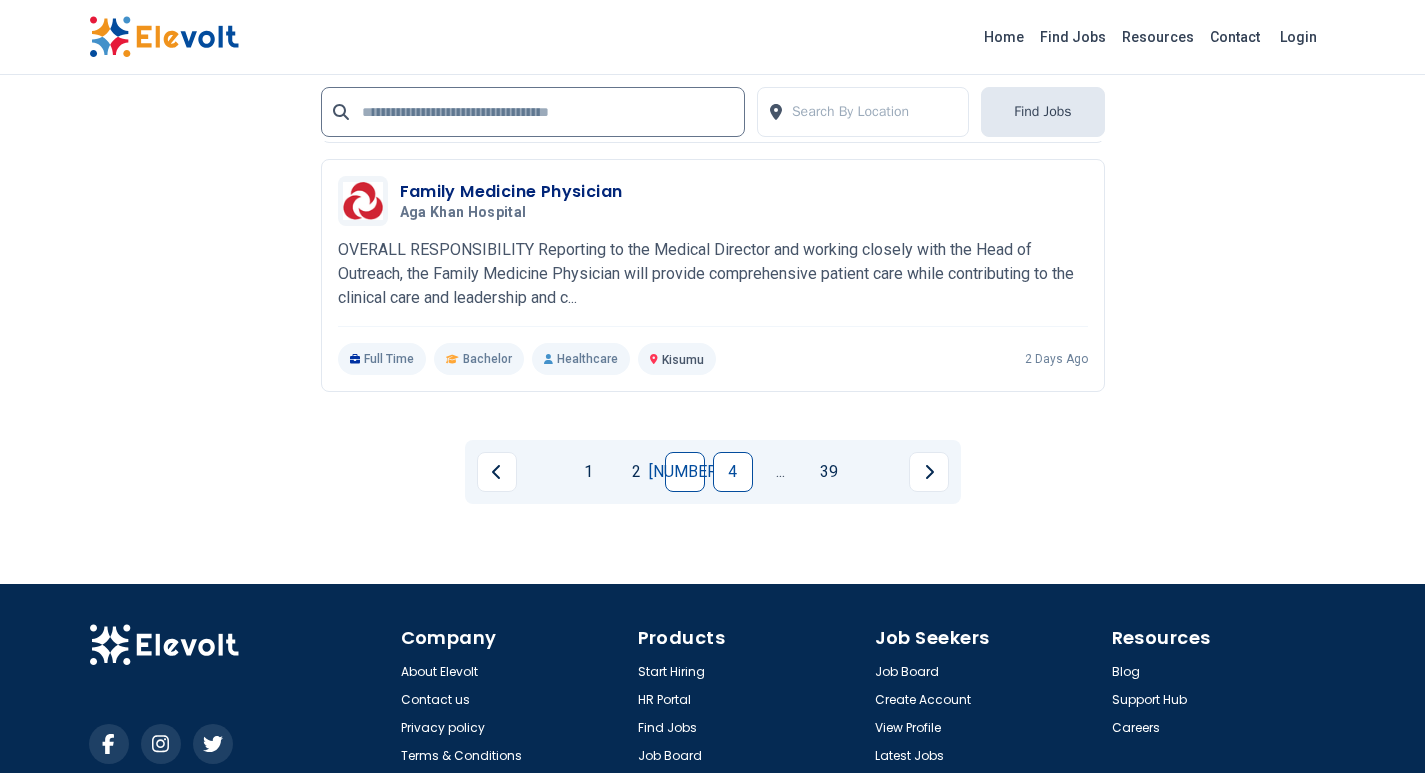 click on "4" at bounding box center (733, 472) 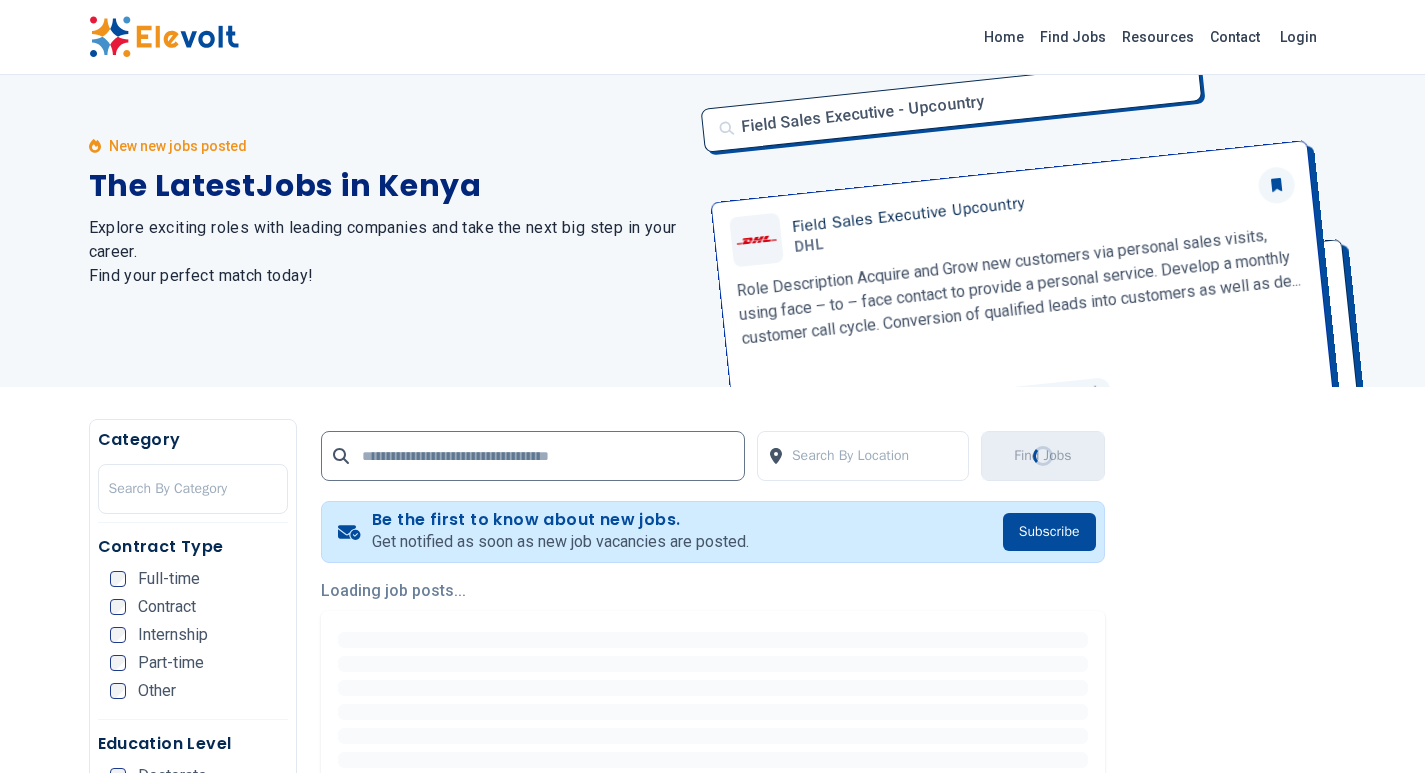 scroll, scrollTop: 0, scrollLeft: 0, axis: both 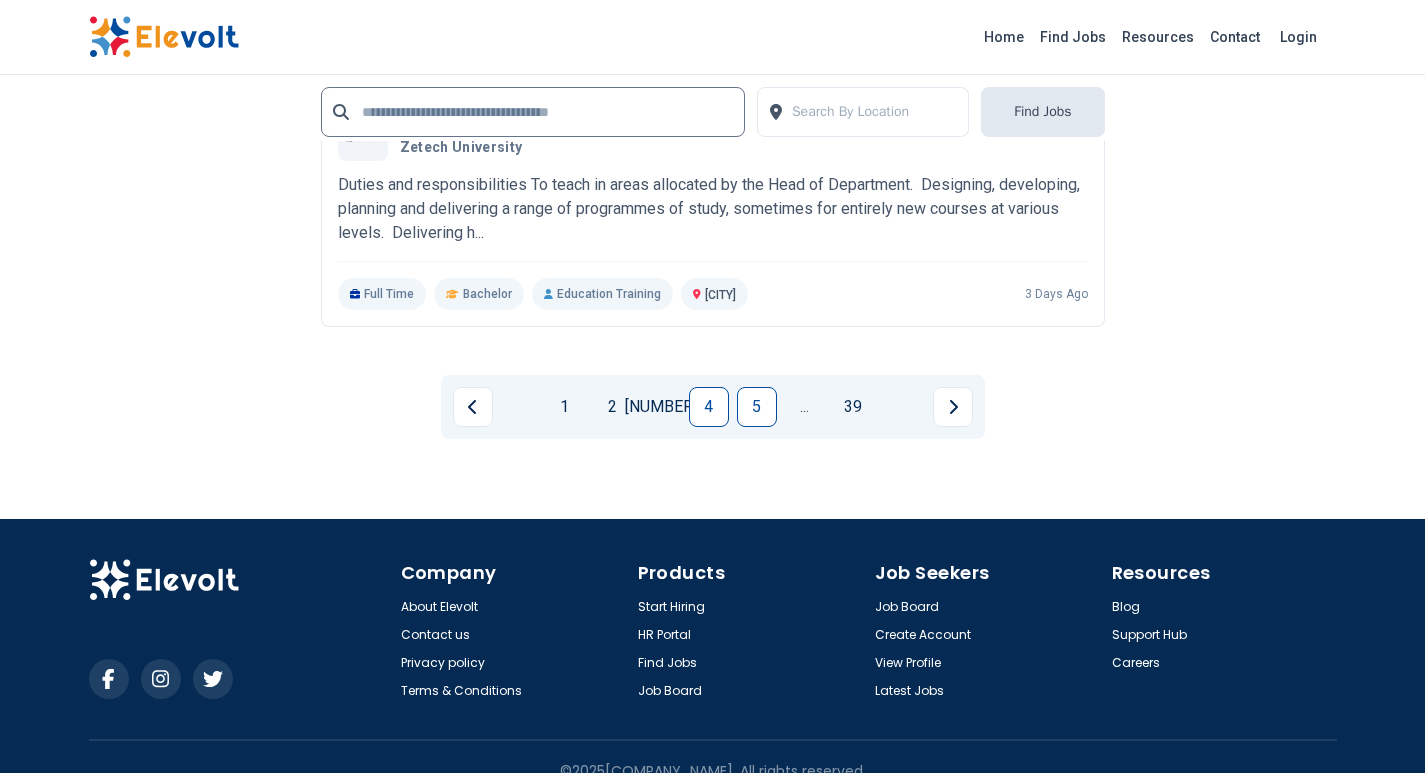 click on "5" at bounding box center [757, 407] 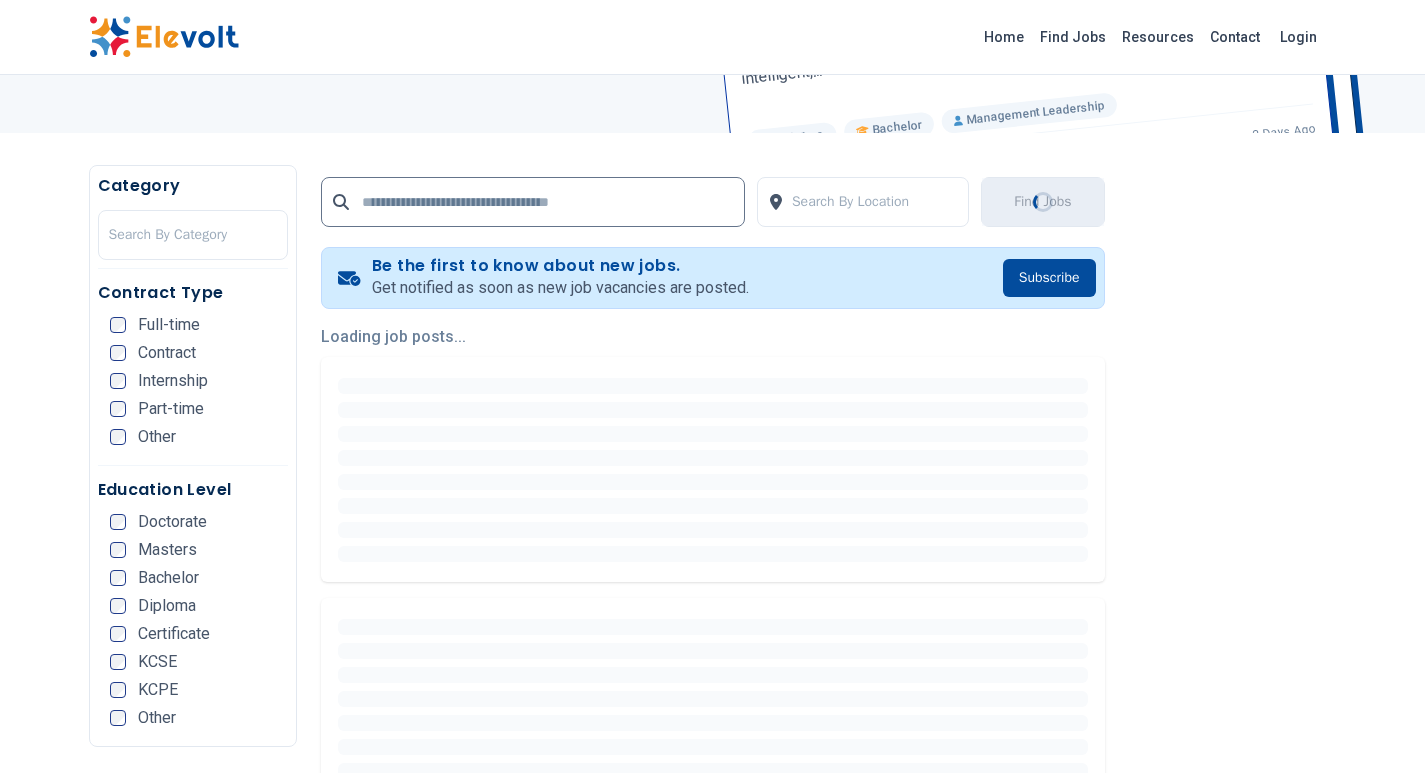 scroll, scrollTop: 300, scrollLeft: 0, axis: vertical 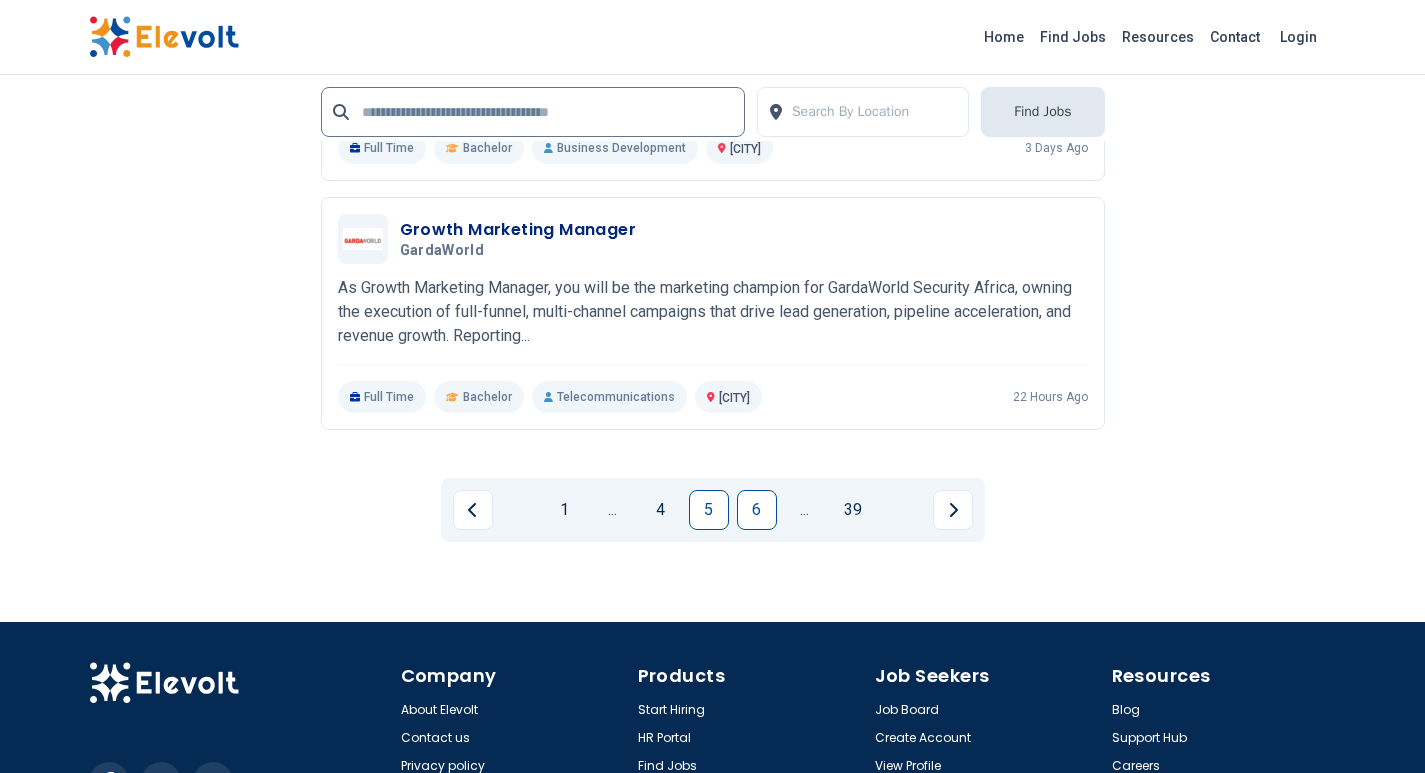 click on "6" at bounding box center [757, 510] 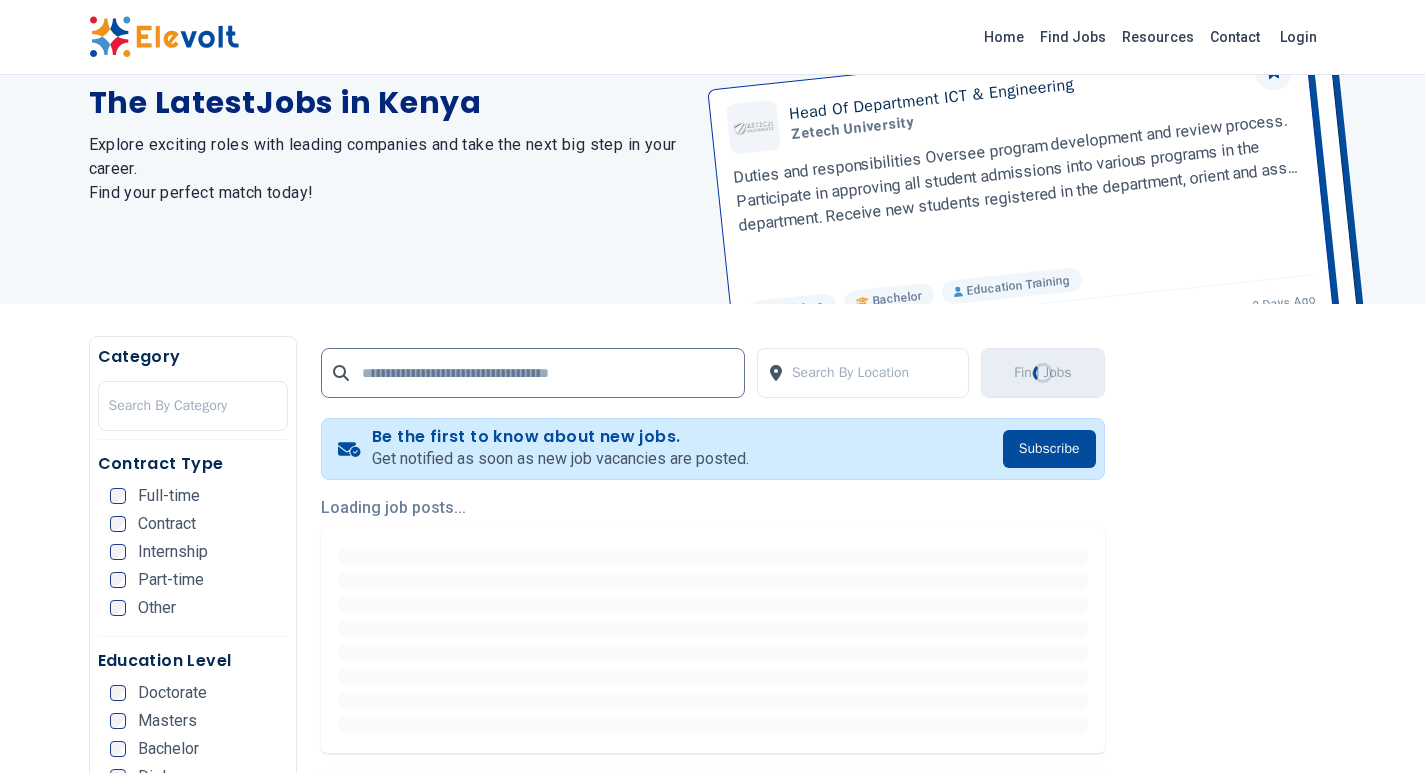 scroll, scrollTop: 300, scrollLeft: 0, axis: vertical 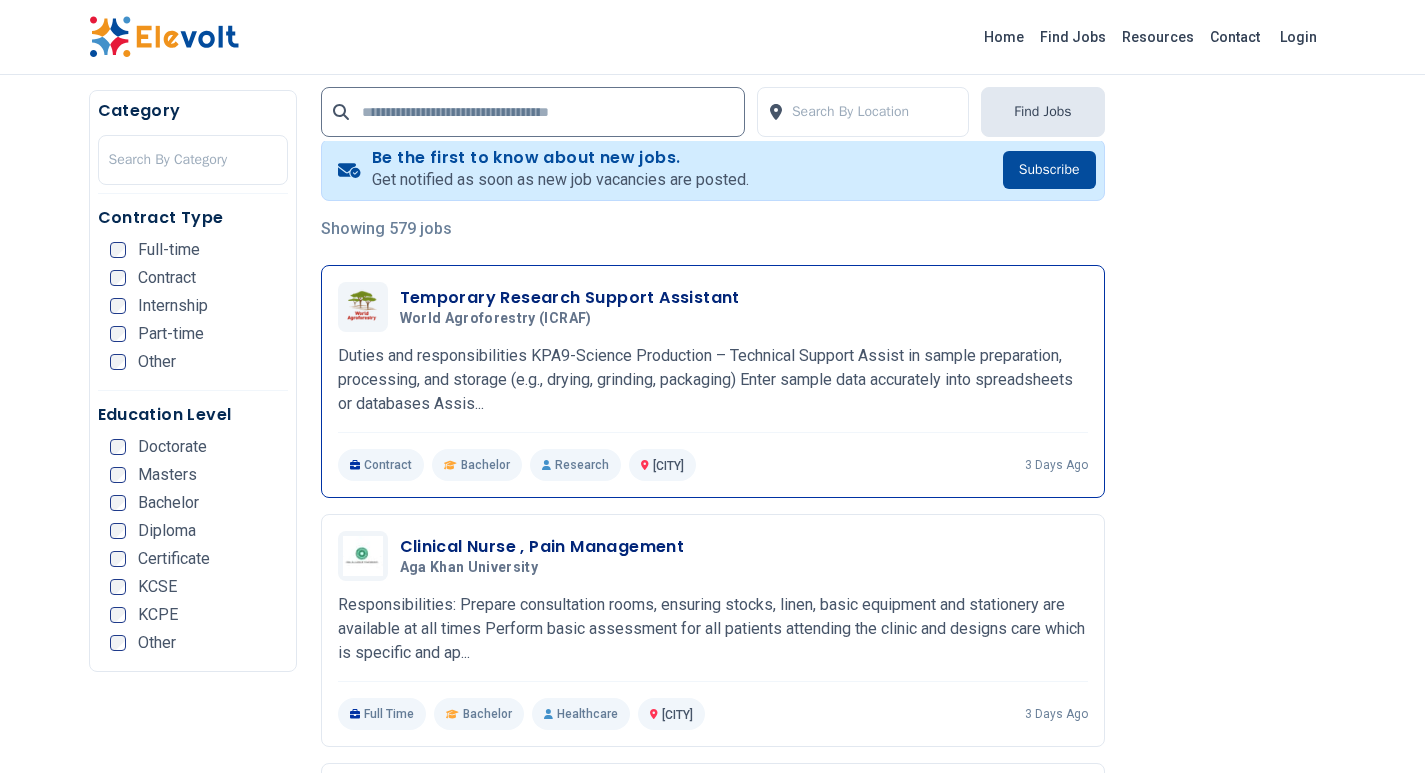 click on "Temporary Research Support Assistant" at bounding box center (570, 298) 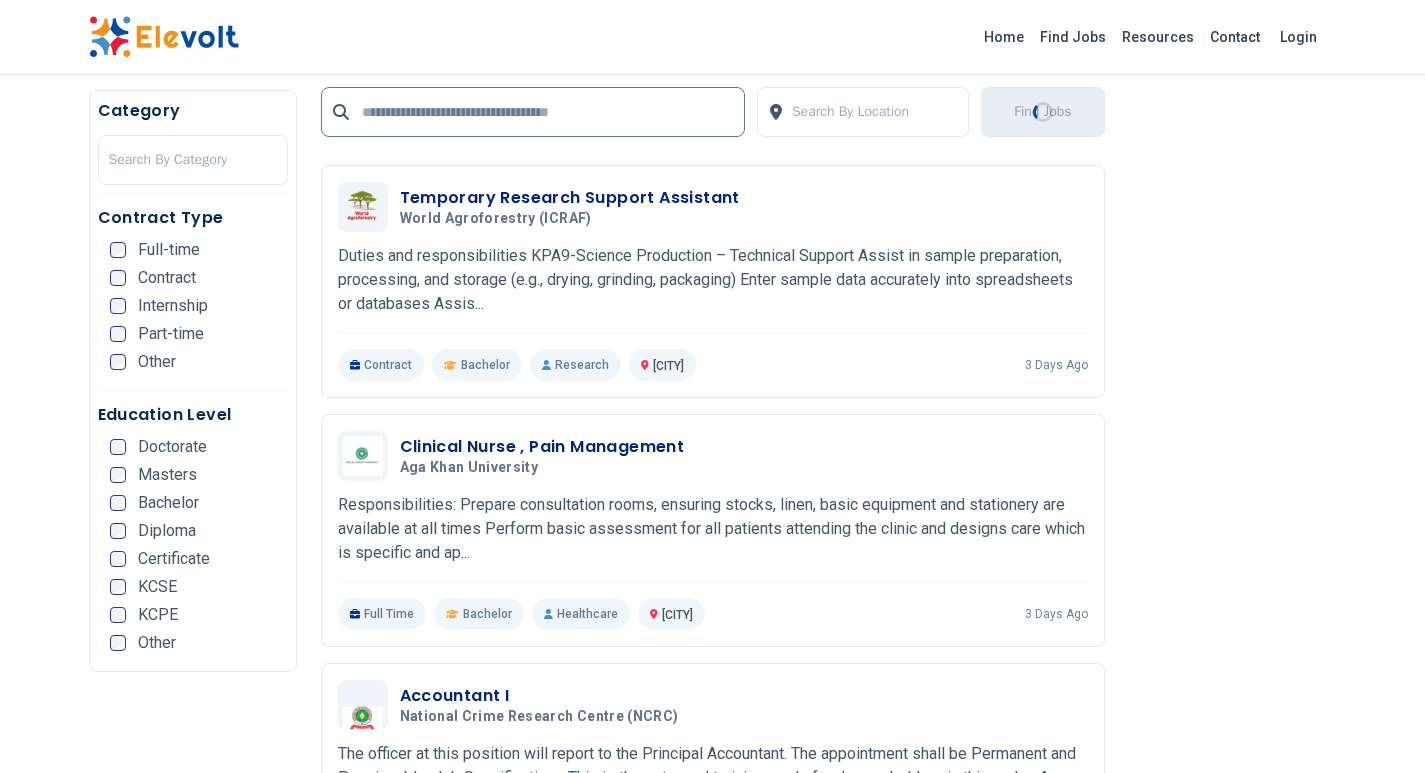 scroll, scrollTop: 600, scrollLeft: 0, axis: vertical 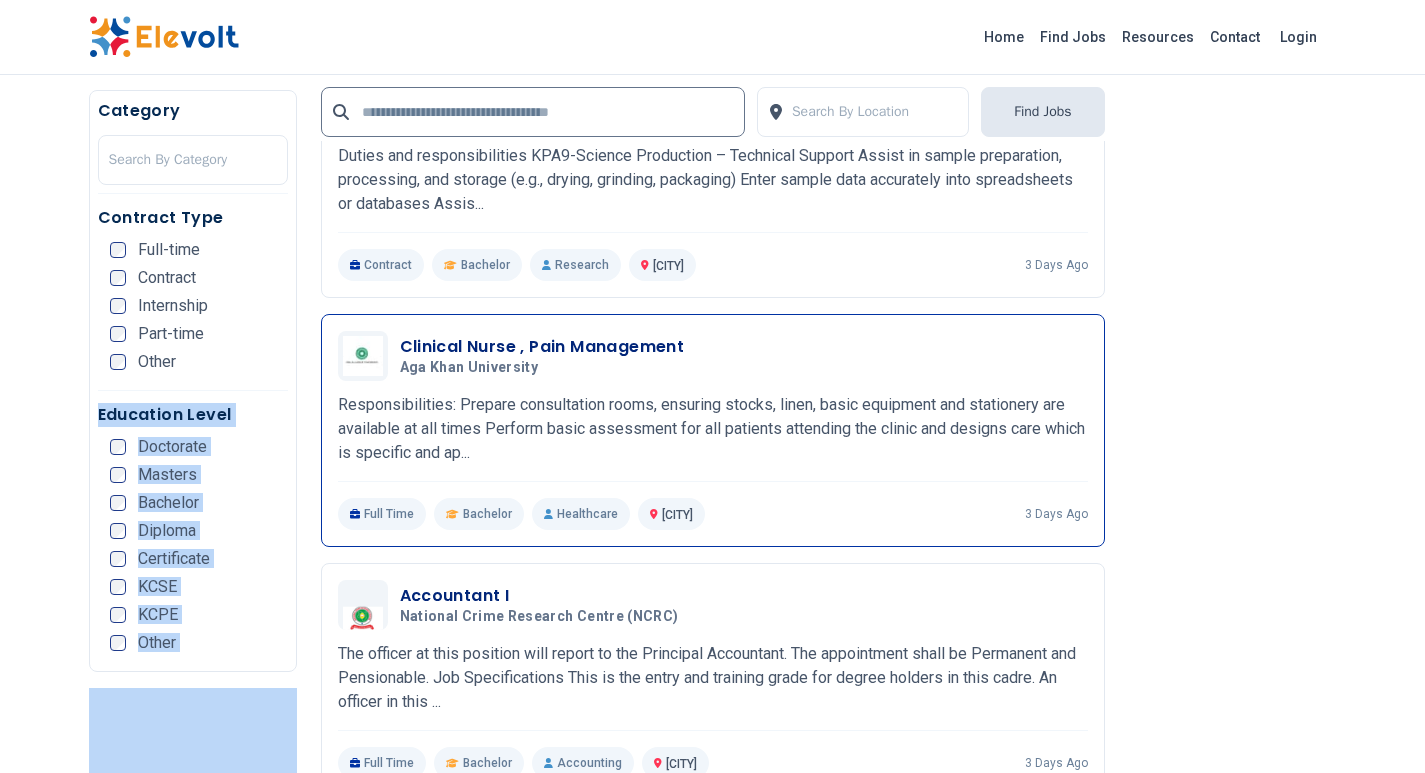 drag, startPoint x: 19, startPoint y: 578, endPoint x: 335, endPoint y: 372, distance: 377.21613 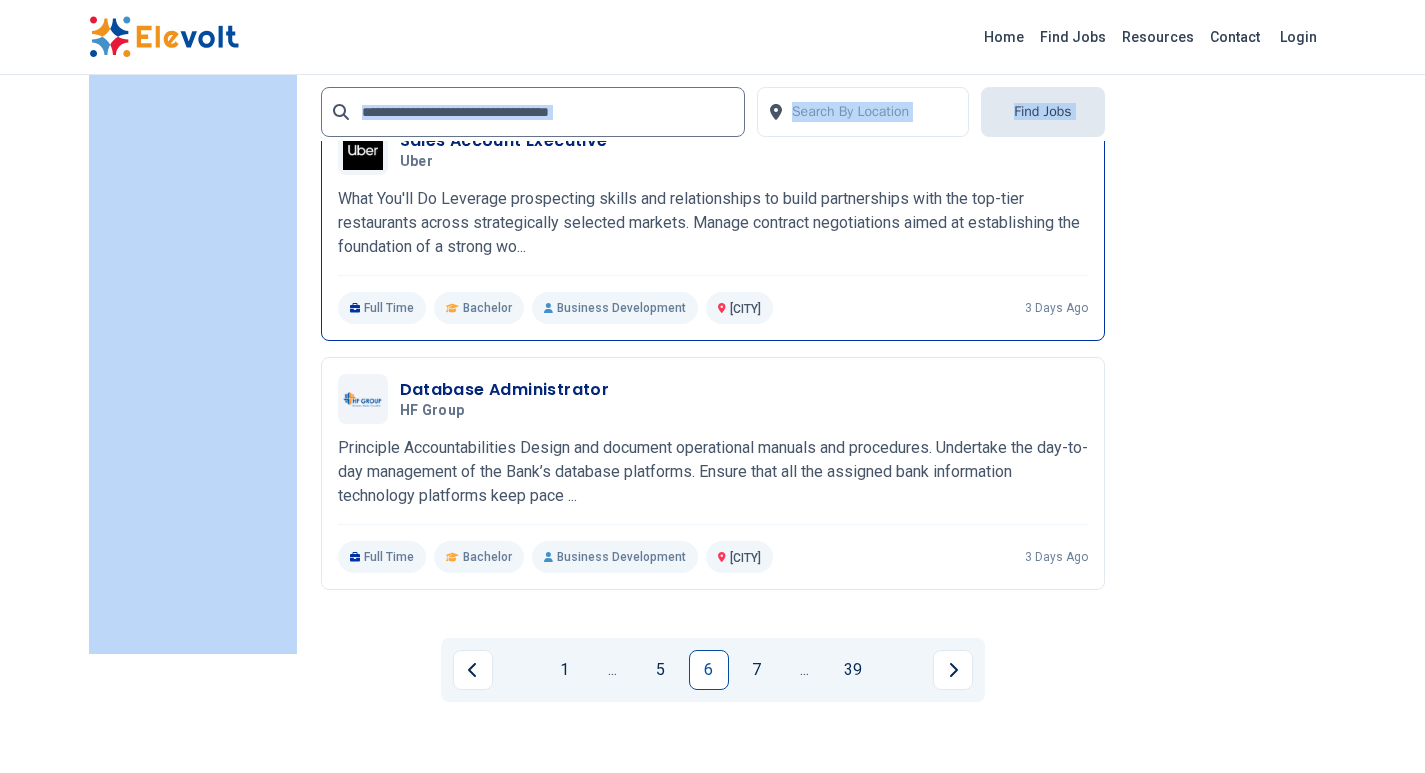 scroll, scrollTop: 4200, scrollLeft: 0, axis: vertical 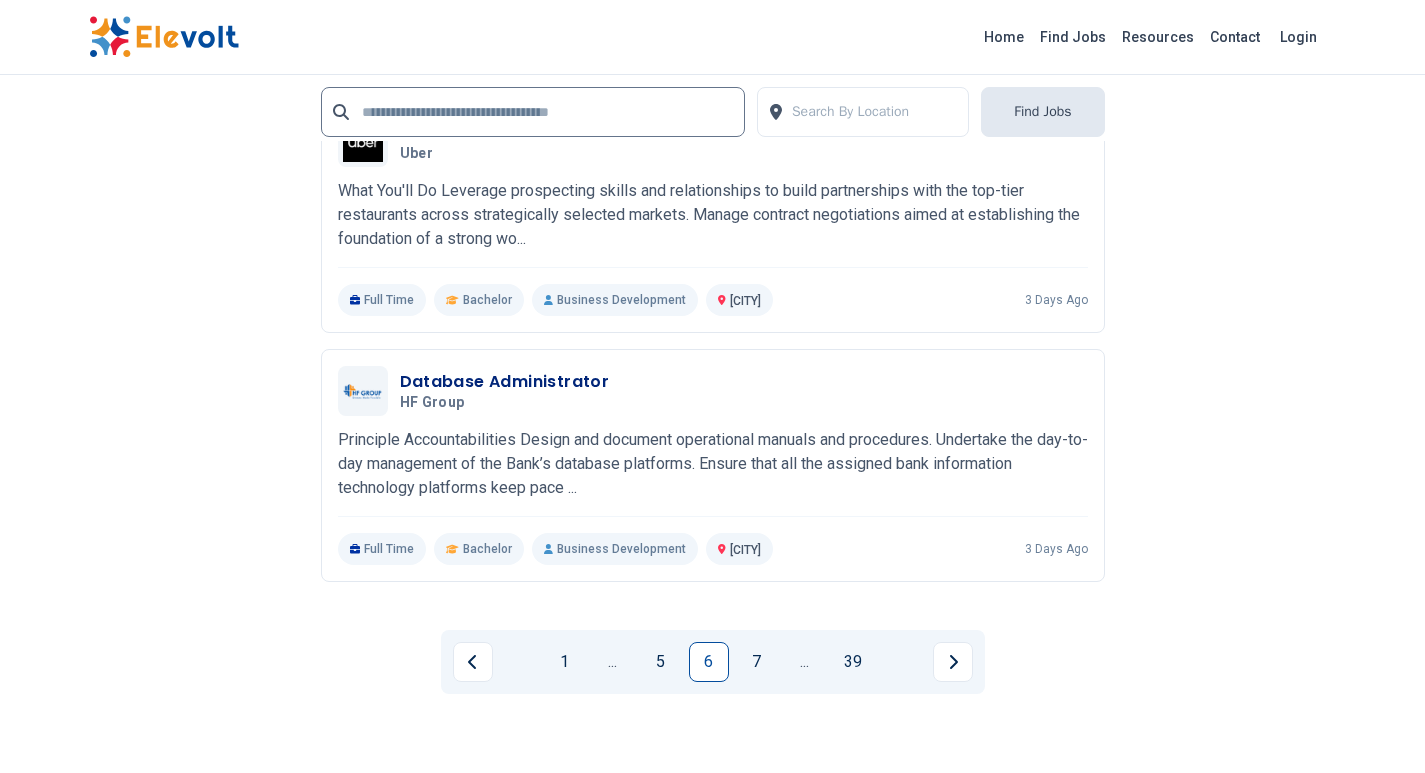 click on "7" at bounding box center (757, 662) 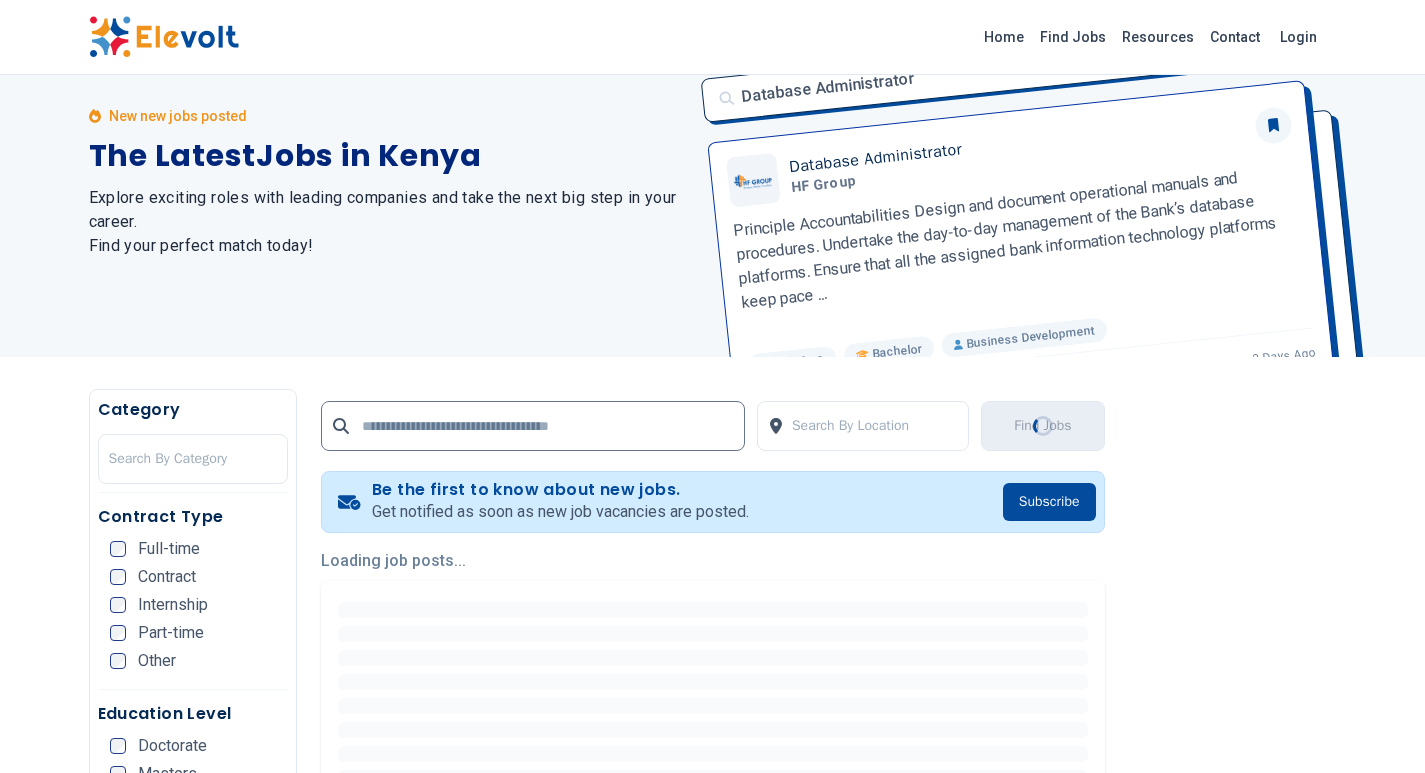 scroll, scrollTop: 0, scrollLeft: 0, axis: both 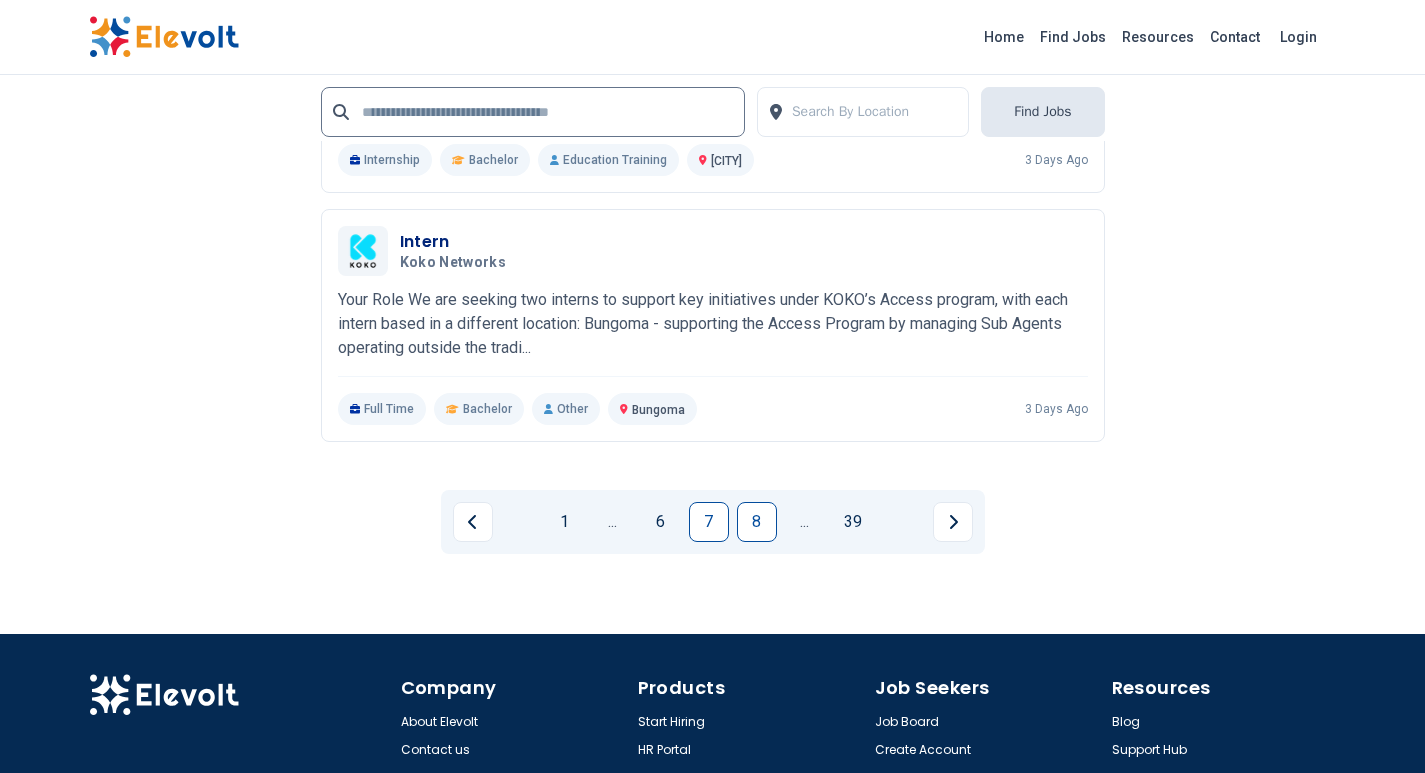 click on "8" at bounding box center (757, 522) 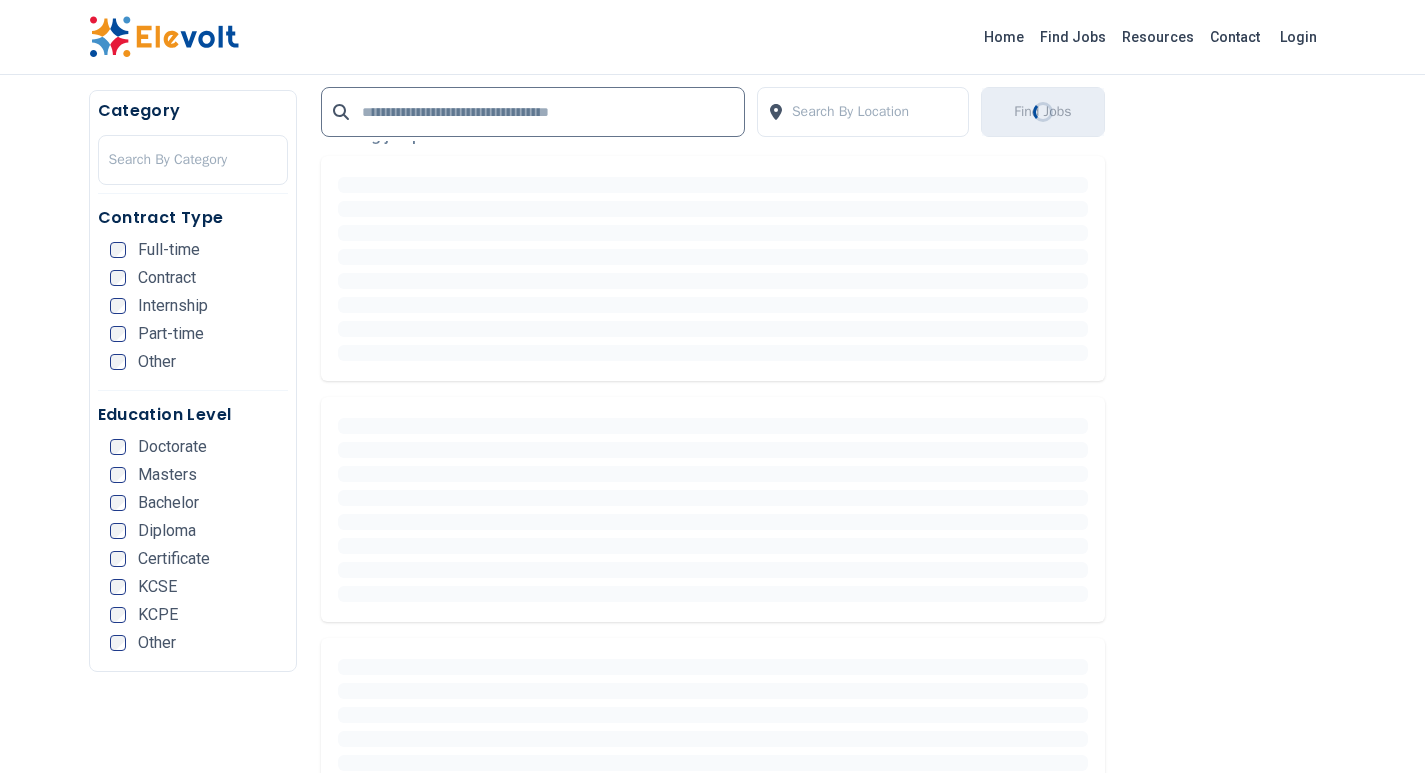 scroll, scrollTop: 500, scrollLeft: 0, axis: vertical 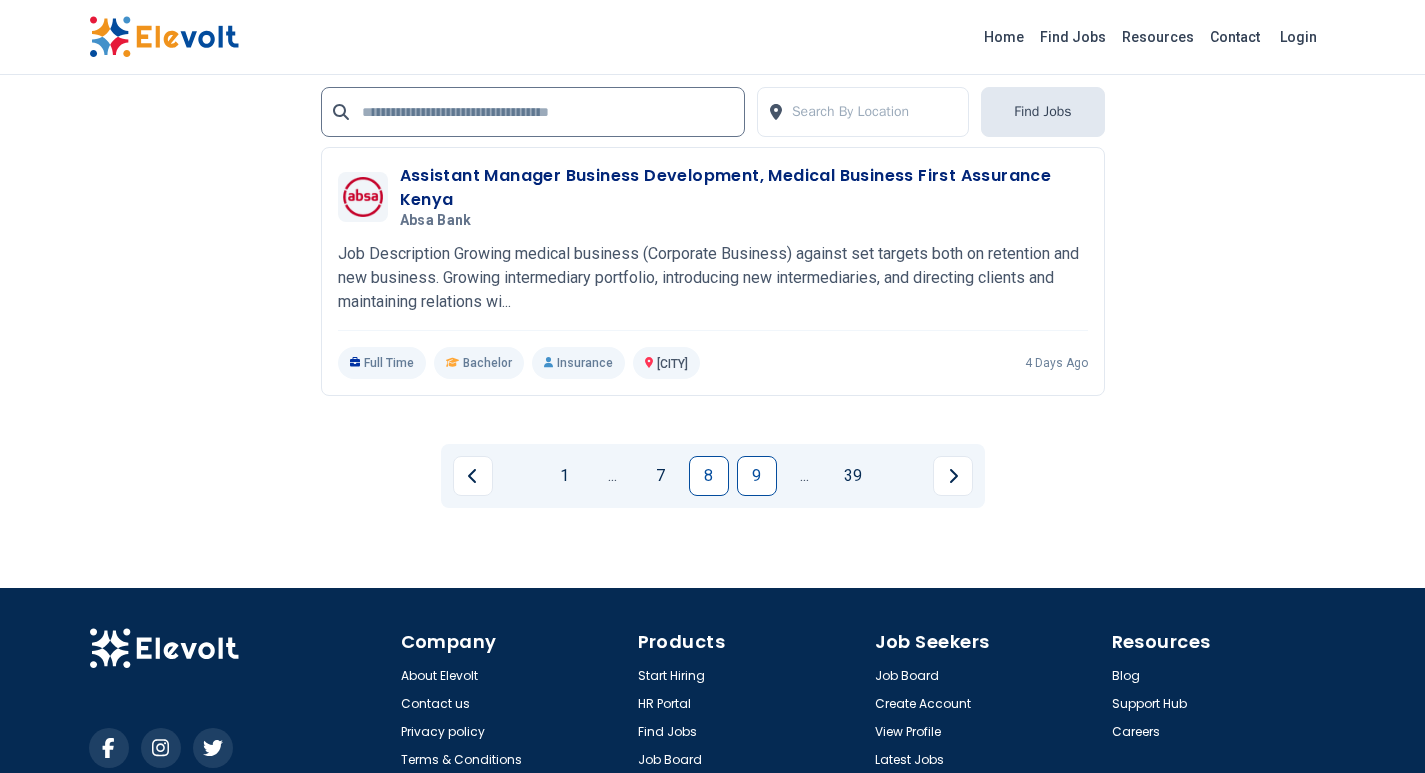 click on "9" at bounding box center (757, 476) 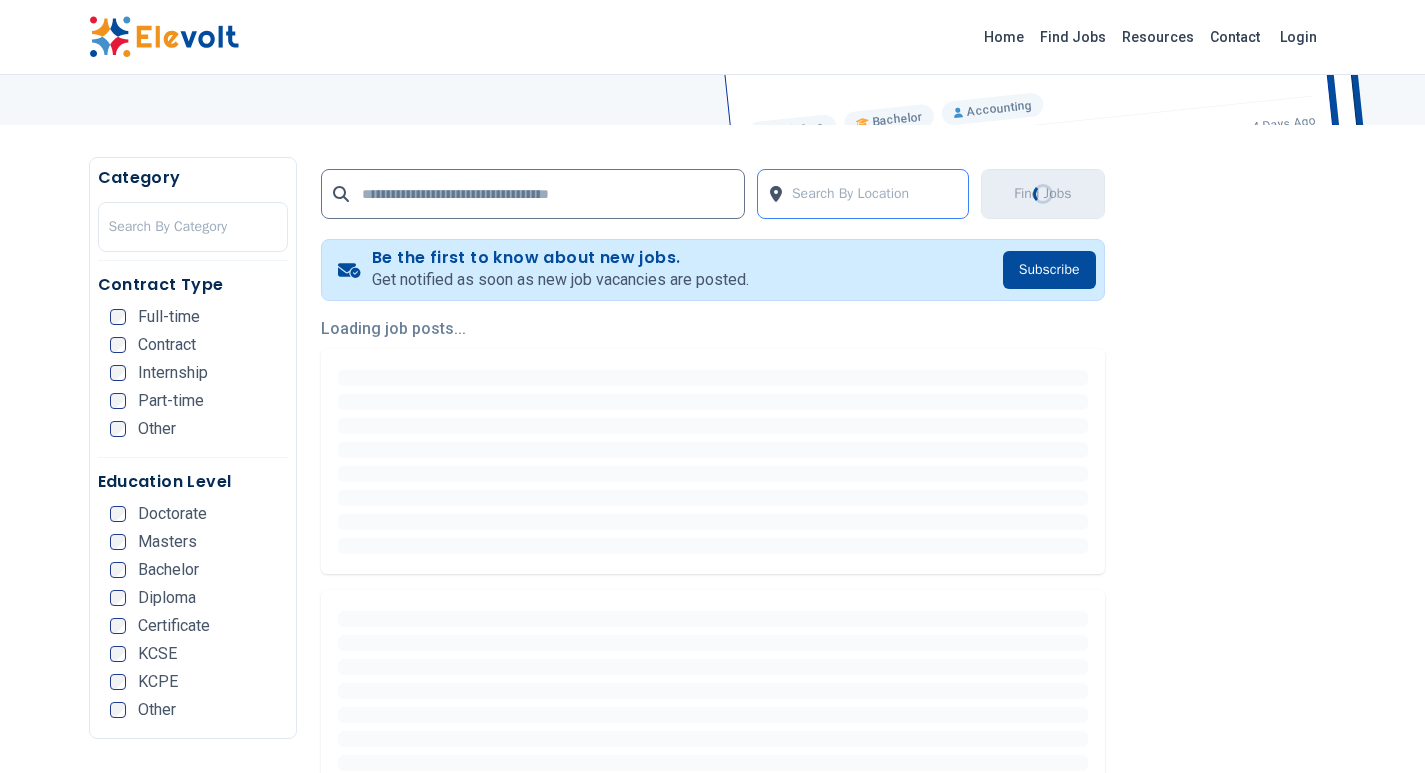 scroll, scrollTop: 599, scrollLeft: 0, axis: vertical 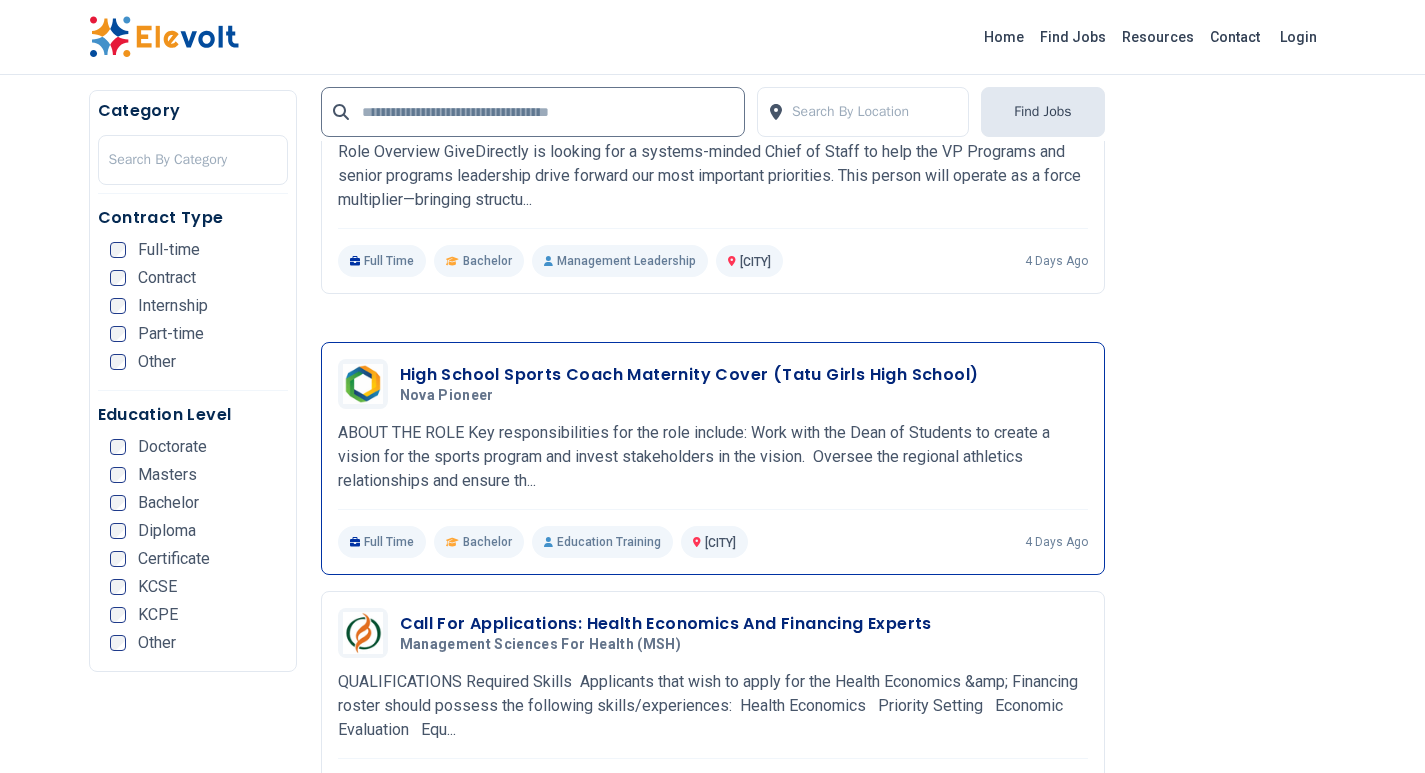 click on "High School Sports Coach   Maternity Cover (Tatu Girls High School)" at bounding box center (689, 375) 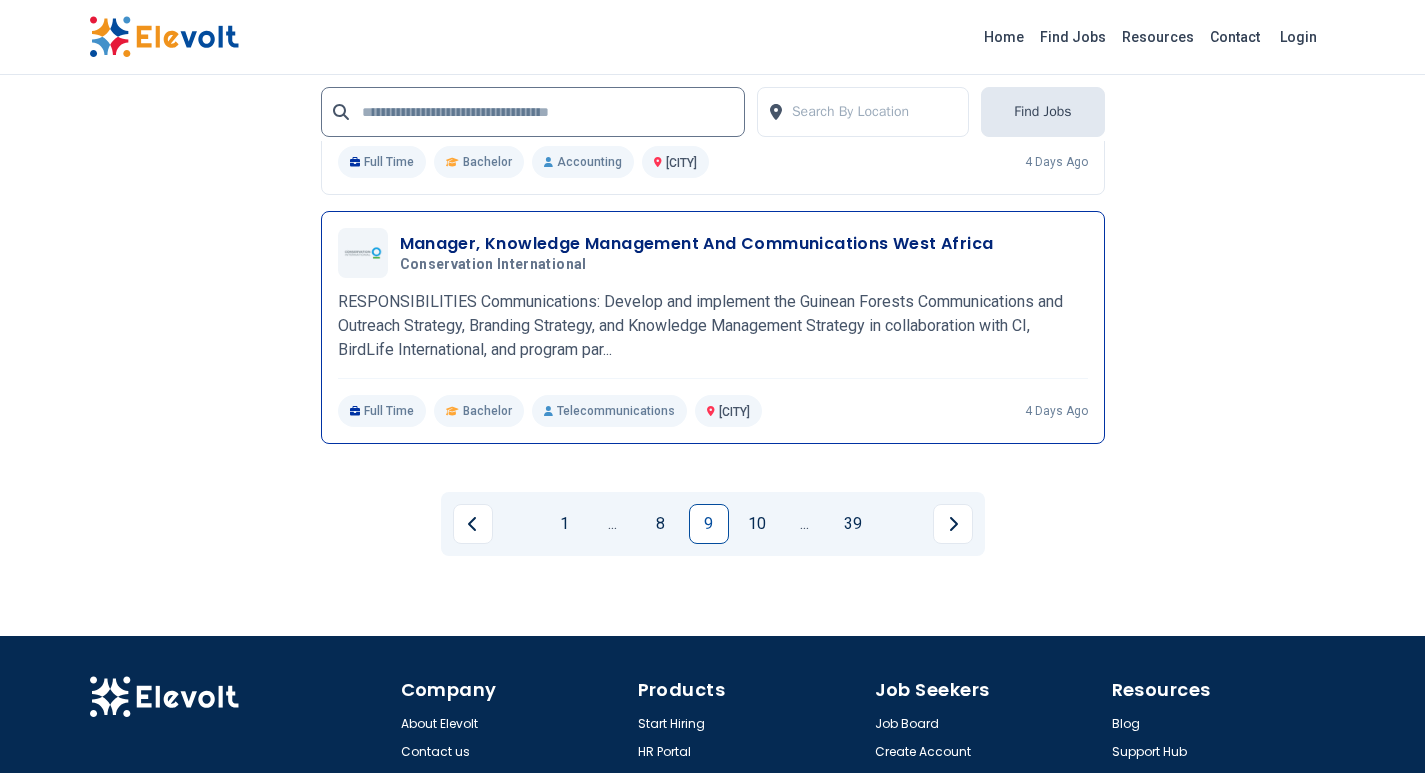 scroll, scrollTop: 4100, scrollLeft: 0, axis: vertical 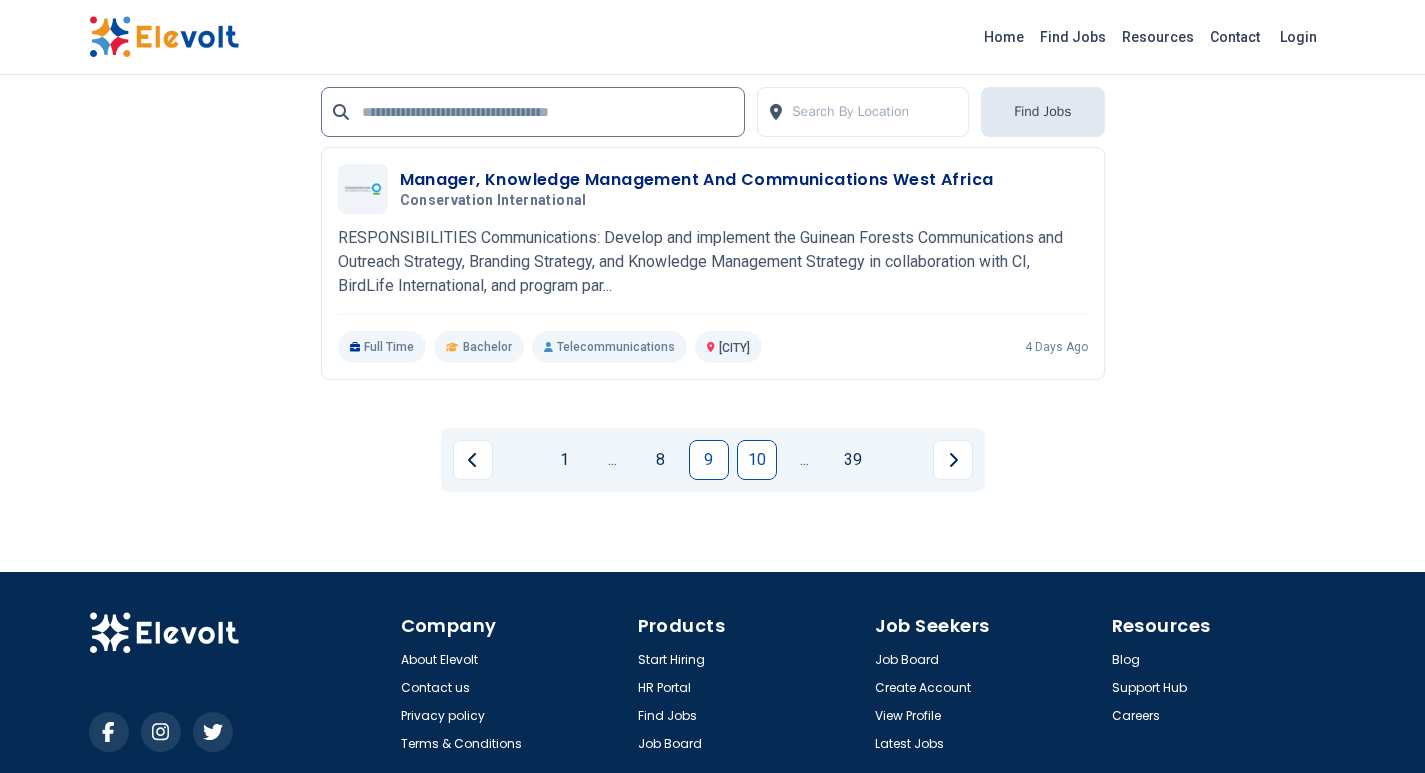 click on "10" at bounding box center [757, 460] 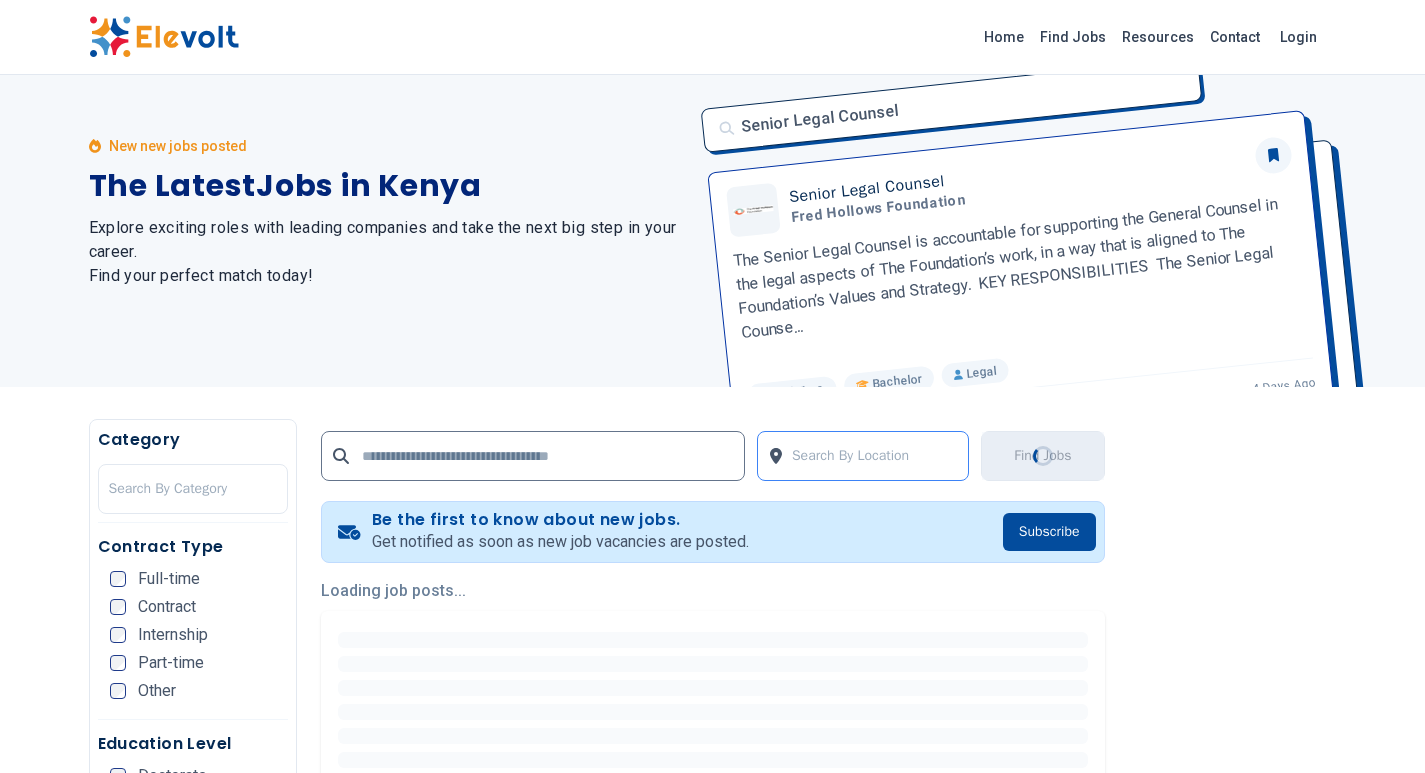 scroll, scrollTop: 0, scrollLeft: 0, axis: both 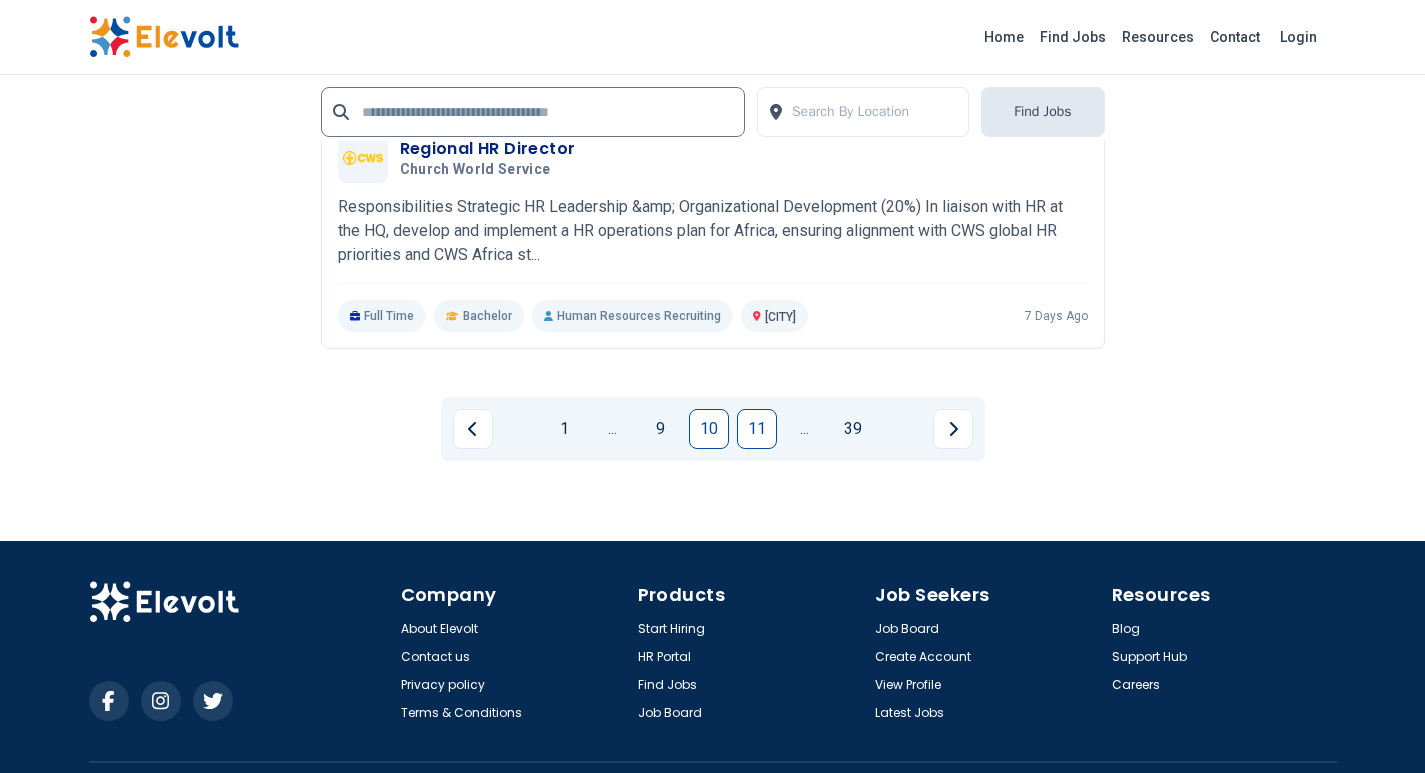 click on "11" at bounding box center (757, 429) 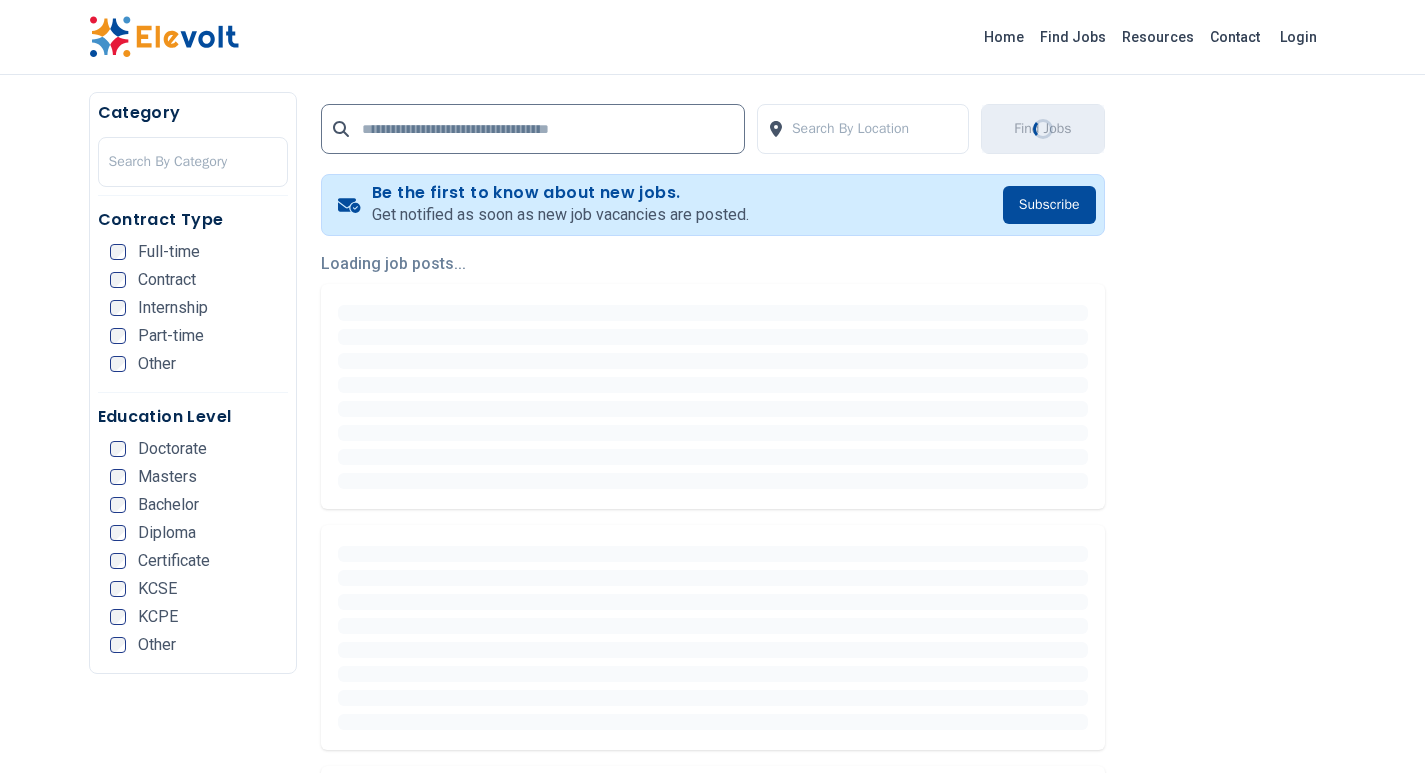 scroll, scrollTop: 400, scrollLeft: 0, axis: vertical 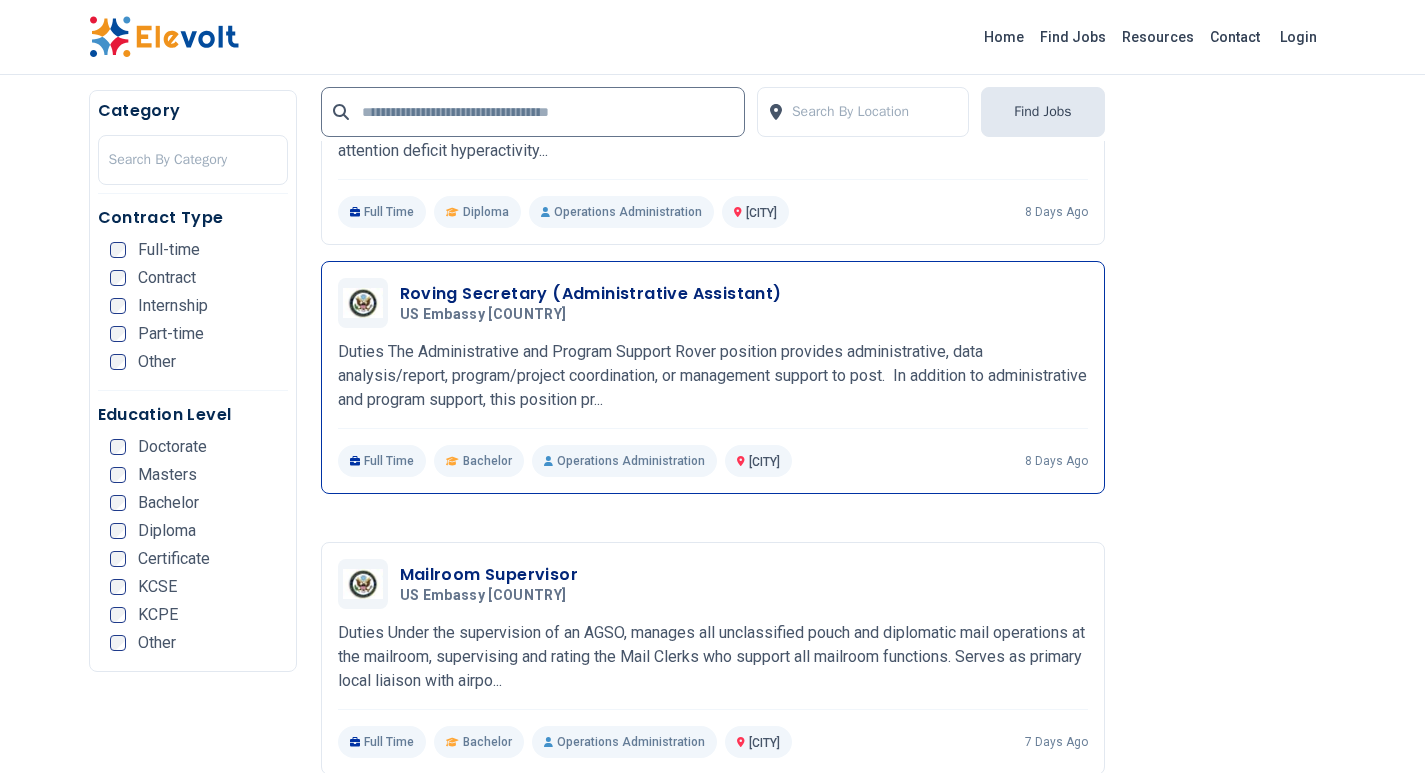 click on "Roving Secretary (Administrative Assistant)" at bounding box center (591, 294) 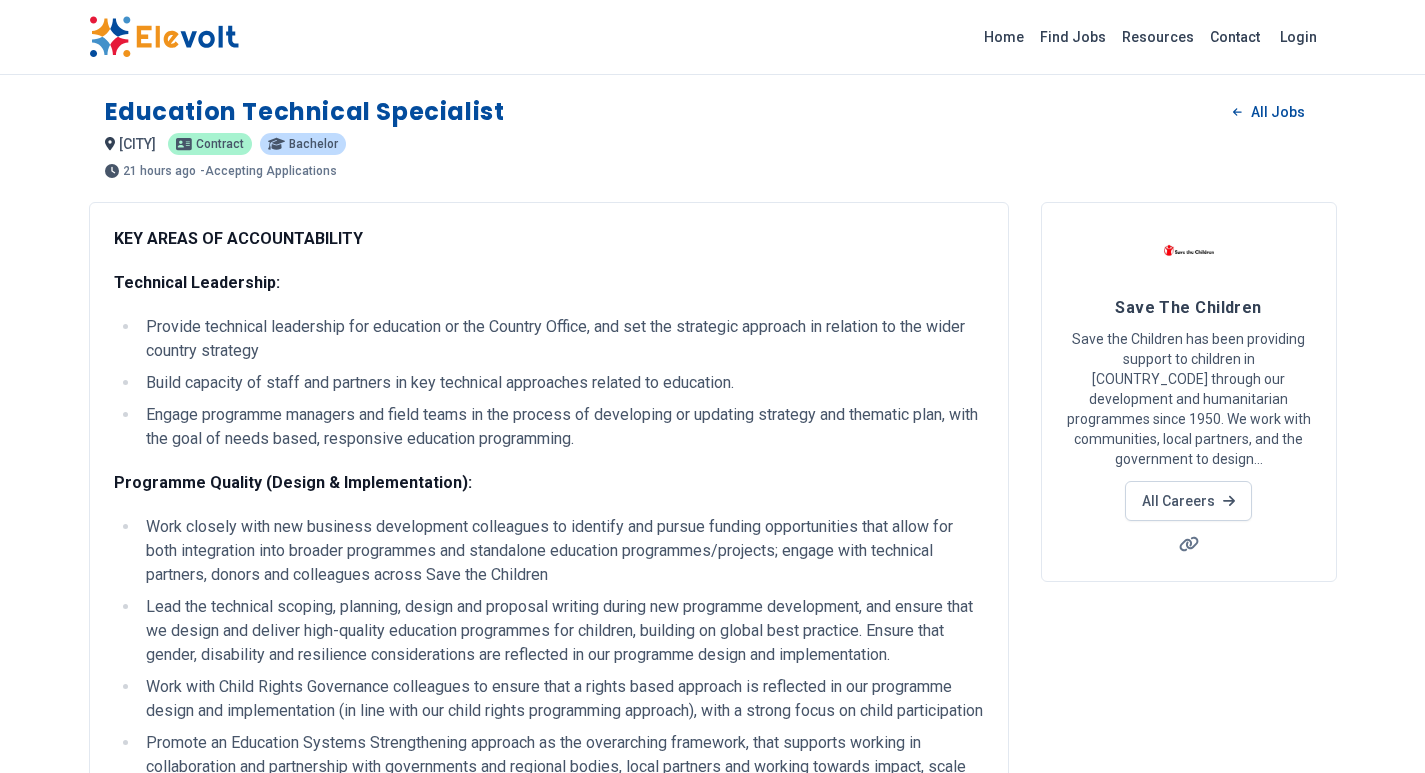 scroll, scrollTop: 271, scrollLeft: 0, axis: vertical 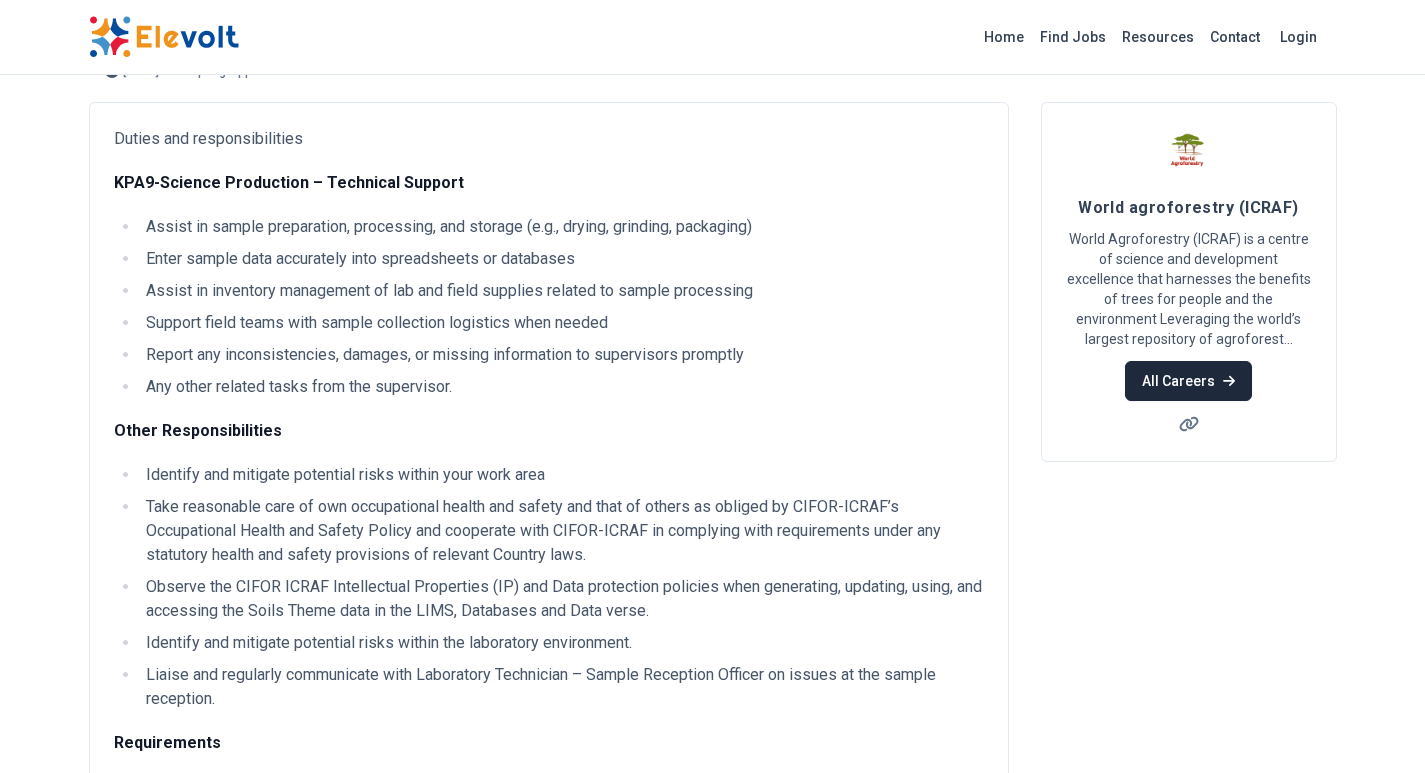 click on "All Careers" at bounding box center [1188, 381] 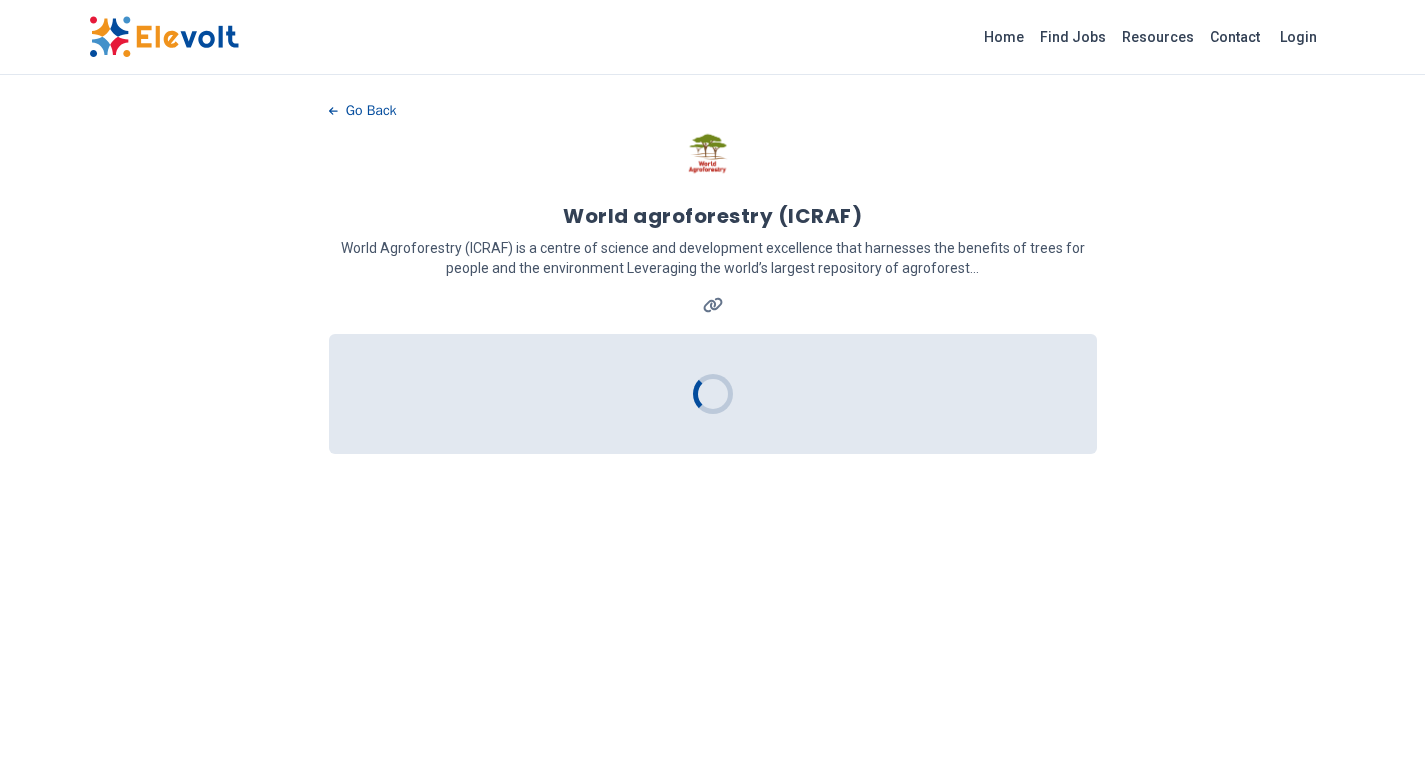 scroll, scrollTop: 0, scrollLeft: 0, axis: both 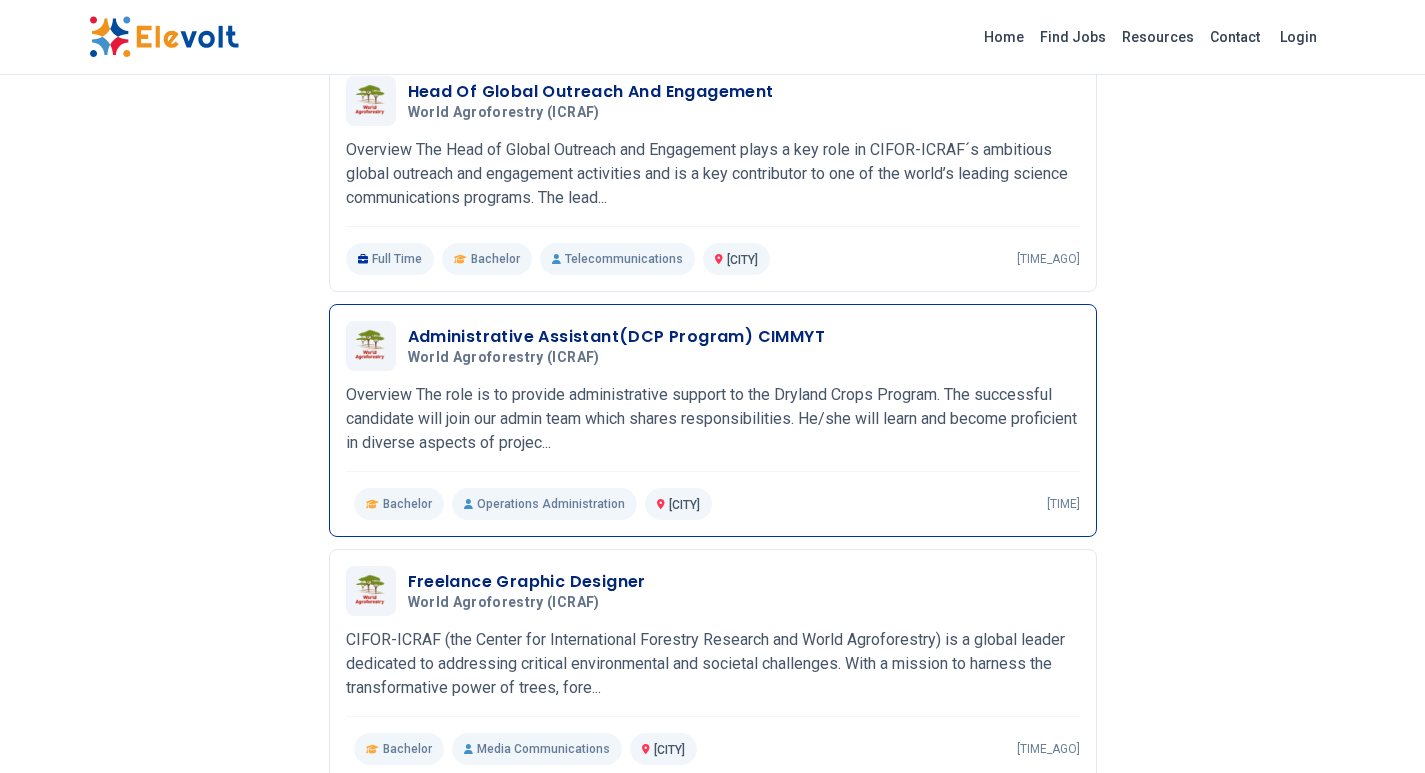 click on "Administrative Assistant(DCP Program)   CIMMYT World agroforestry (ICRAF) 05/06/2025 06/05/2025" at bounding box center [713, 346] 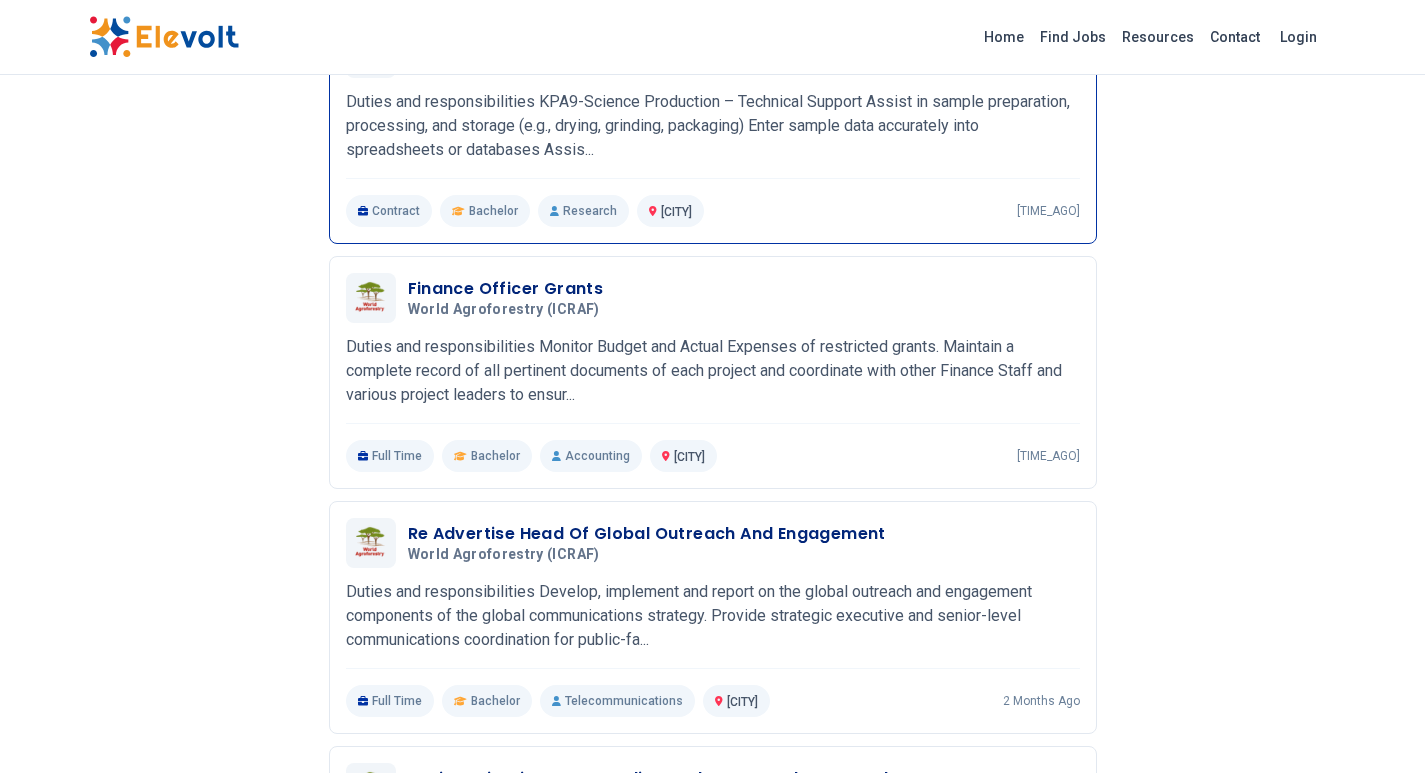 scroll, scrollTop: 400, scrollLeft: 0, axis: vertical 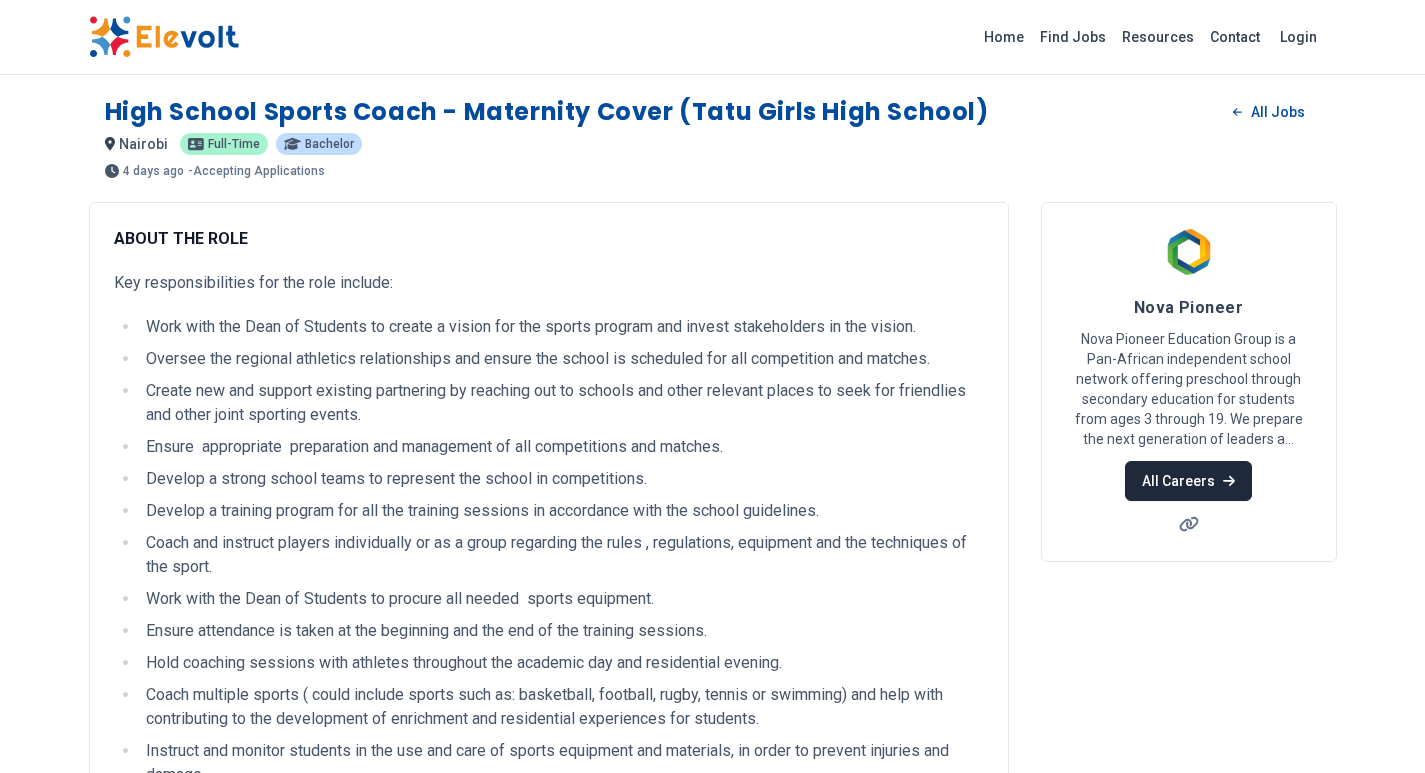 click on "All Careers" at bounding box center (1188, 481) 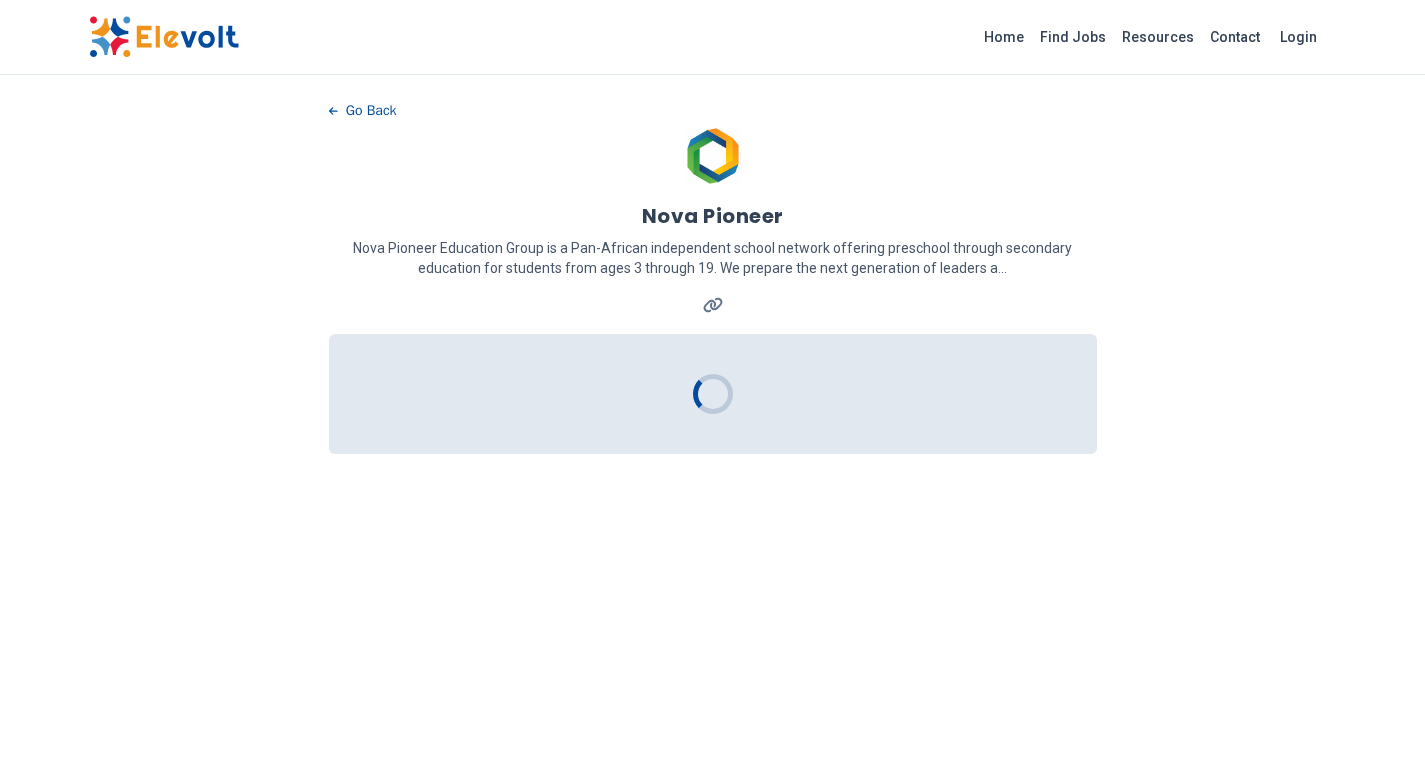 scroll, scrollTop: 0, scrollLeft: 0, axis: both 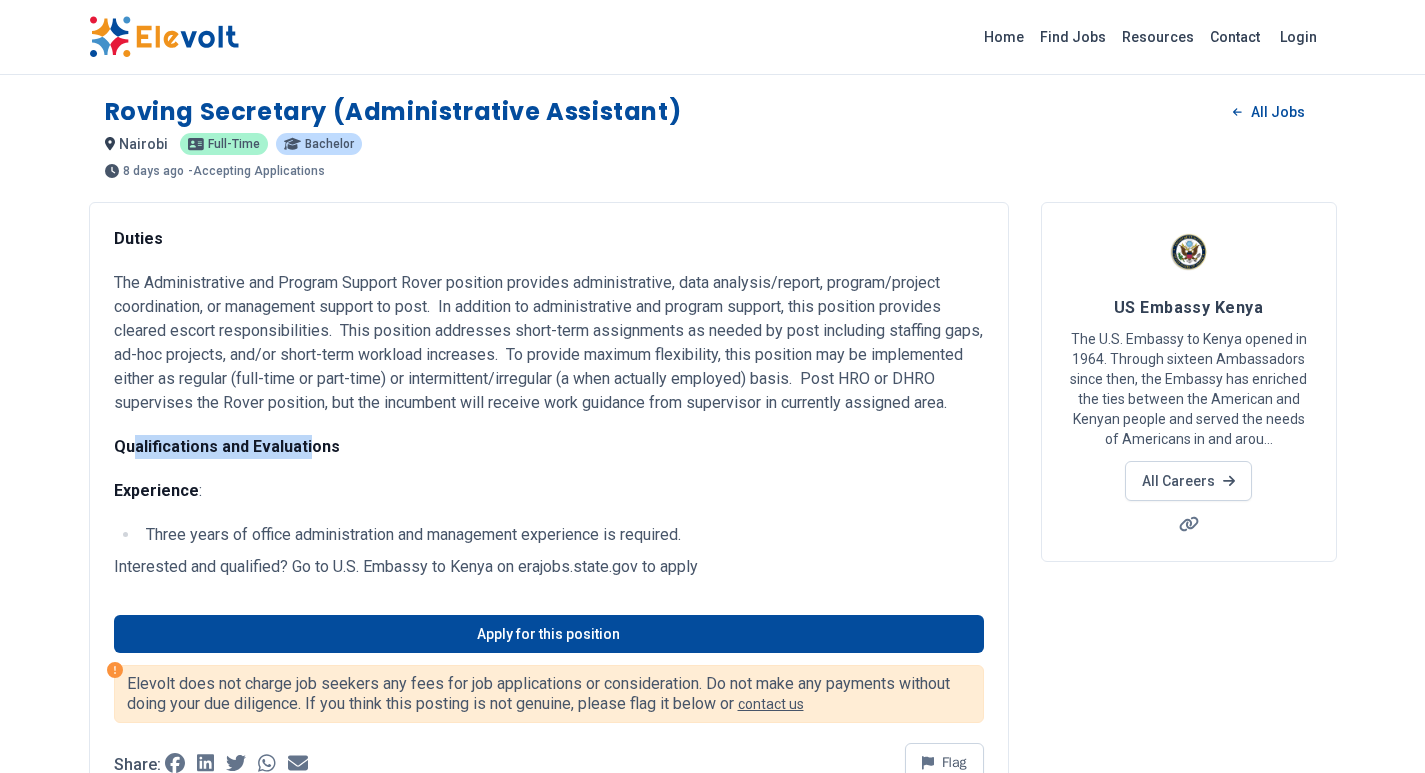 drag, startPoint x: 135, startPoint y: 445, endPoint x: 839, endPoint y: 481, distance: 704.91986 